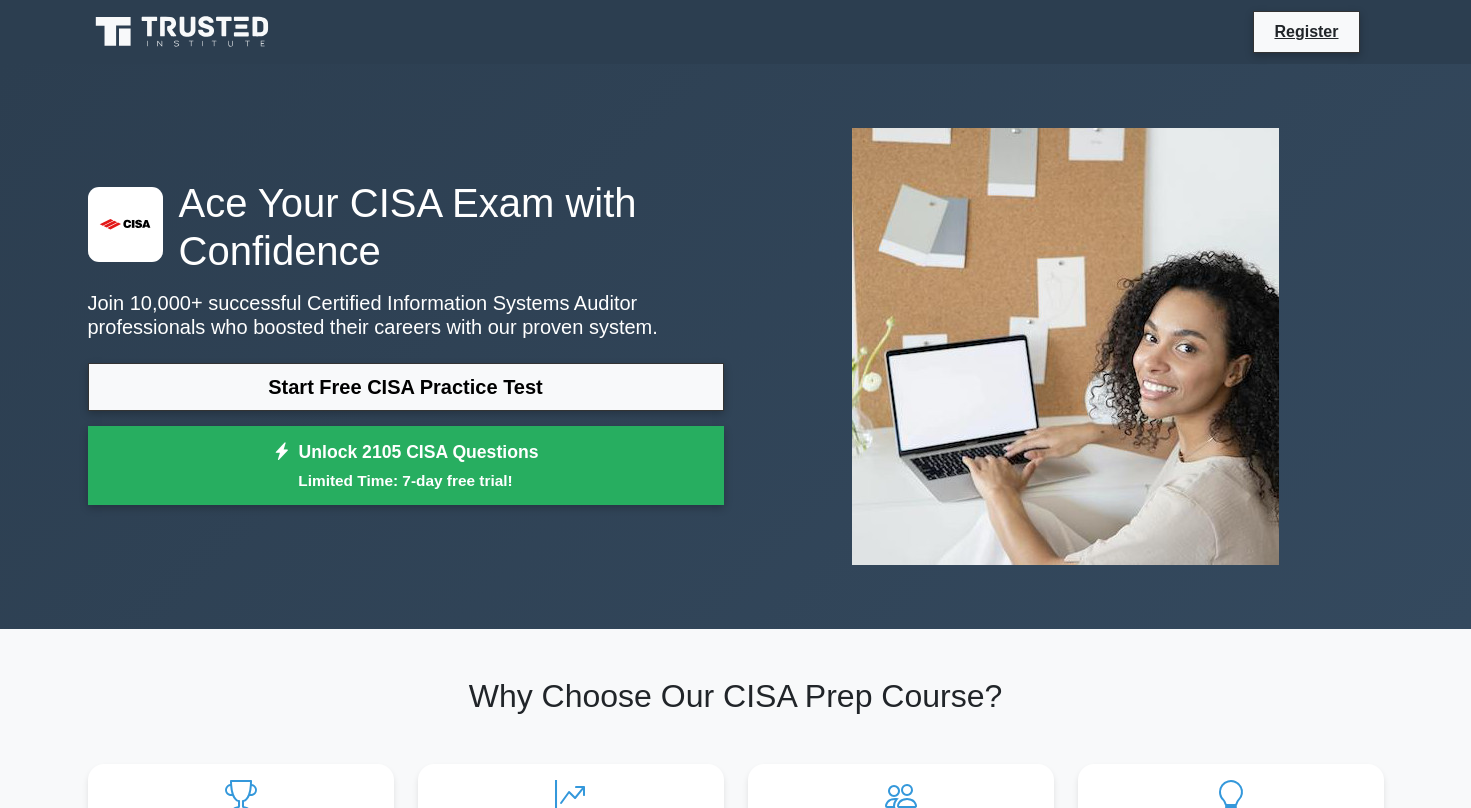 scroll, scrollTop: 0, scrollLeft: 0, axis: both 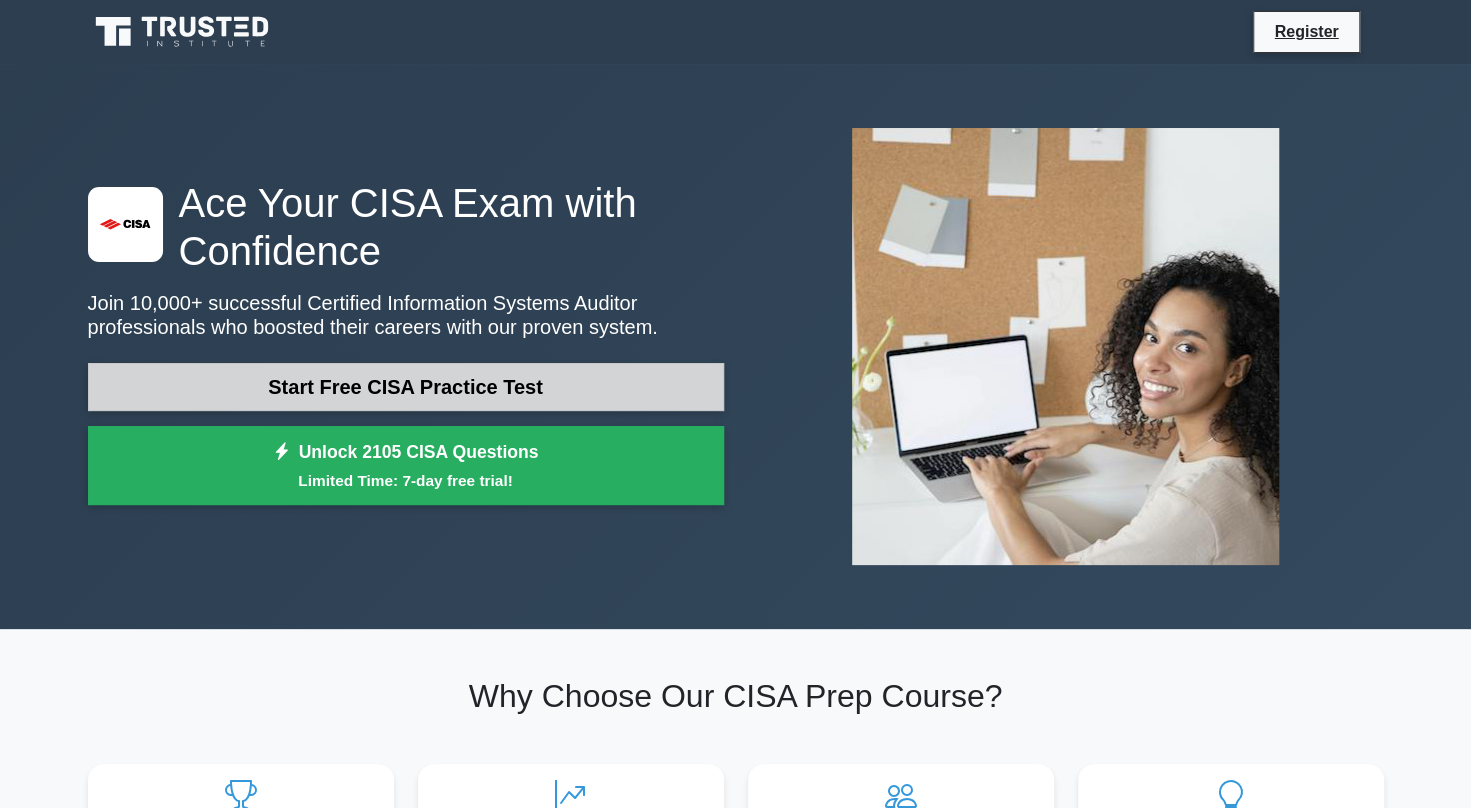 click on "Start Free CISA Practice Test" at bounding box center [406, 387] 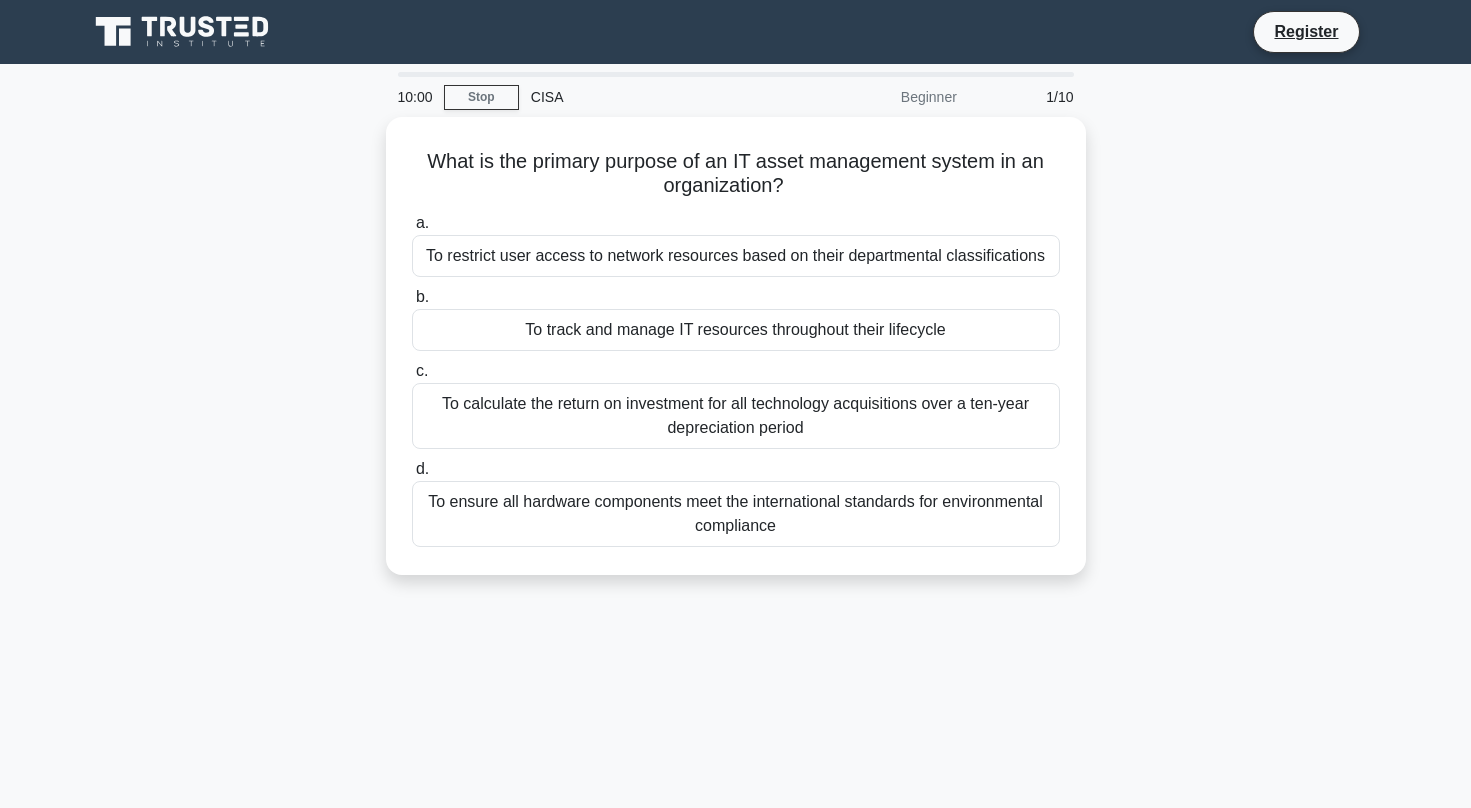 scroll, scrollTop: 0, scrollLeft: 0, axis: both 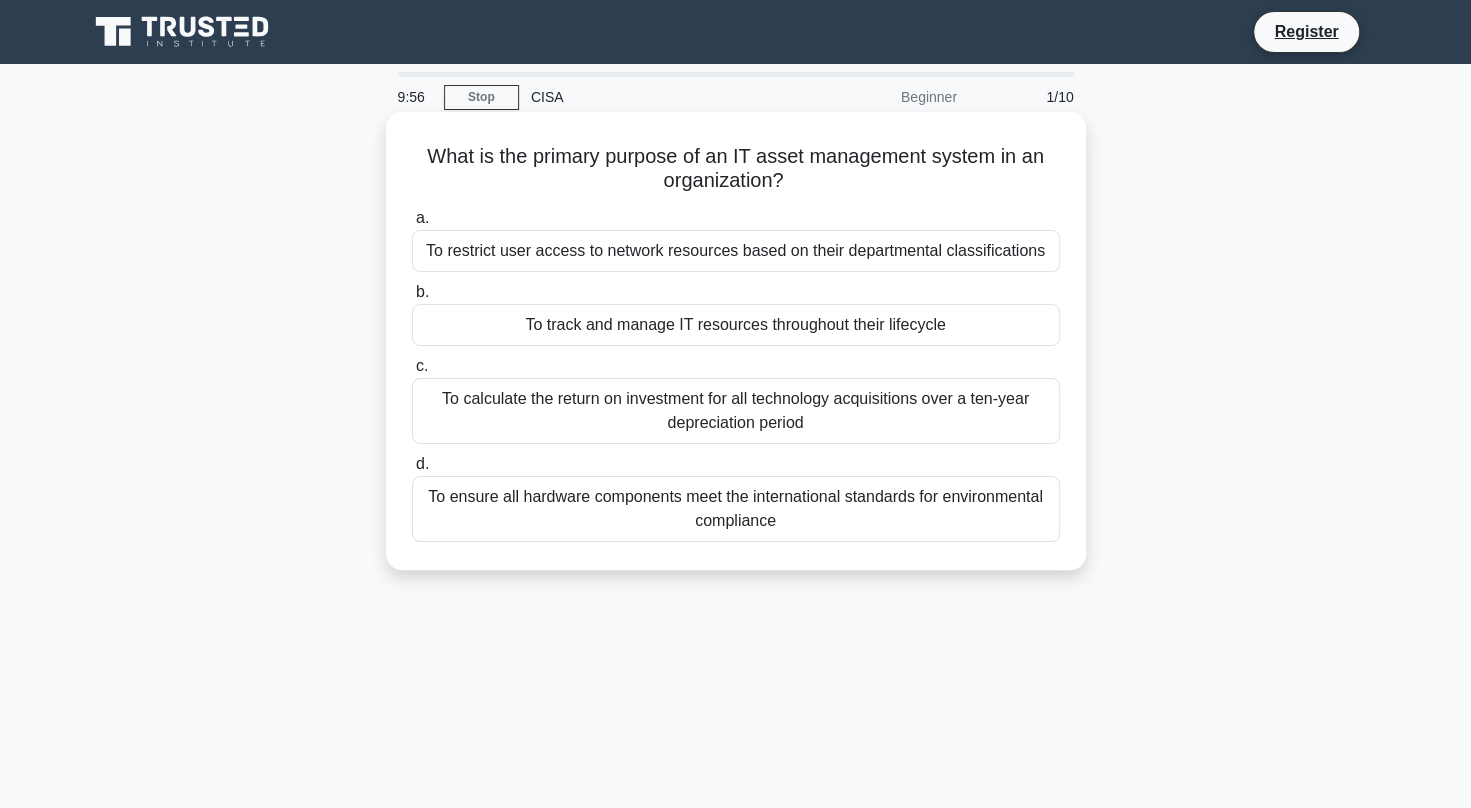 click on "To restrict user access to network resources based on their departmental classifications" at bounding box center (736, 251) 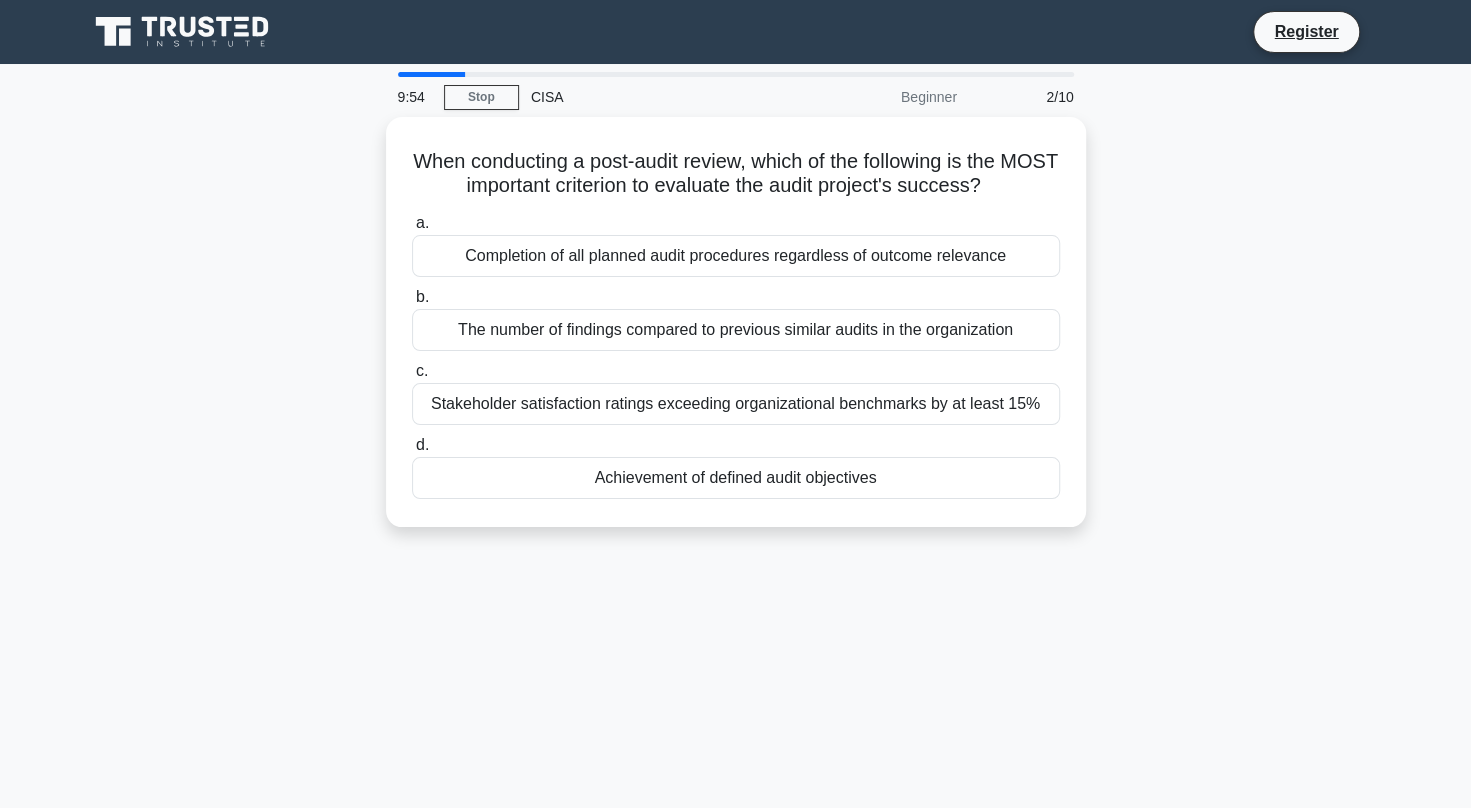 click on "When conducting a post-audit review, which of the following is the MOST important criterion to evaluate the audit project's success?
.spinner_0XTQ{transform-origin:center;animation:spinner_y6GP .75s linear infinite}@keyframes spinner_y6GP{100%{transform:rotate(360deg)}}
a.
Completion of all planned audit procedures regardless of outcome relevance
b. c. d." at bounding box center [736, 334] 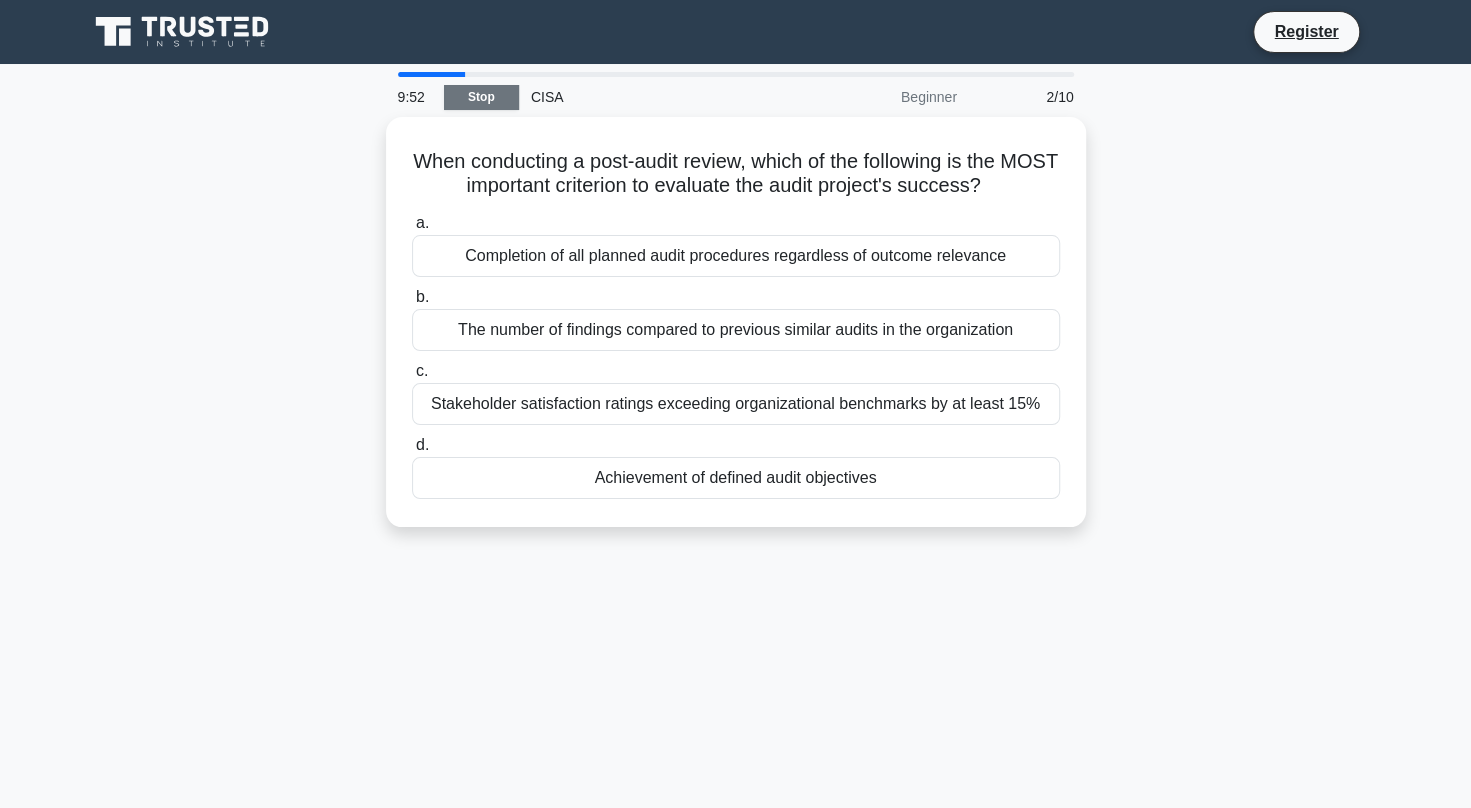 click on "Stop" at bounding box center (481, 97) 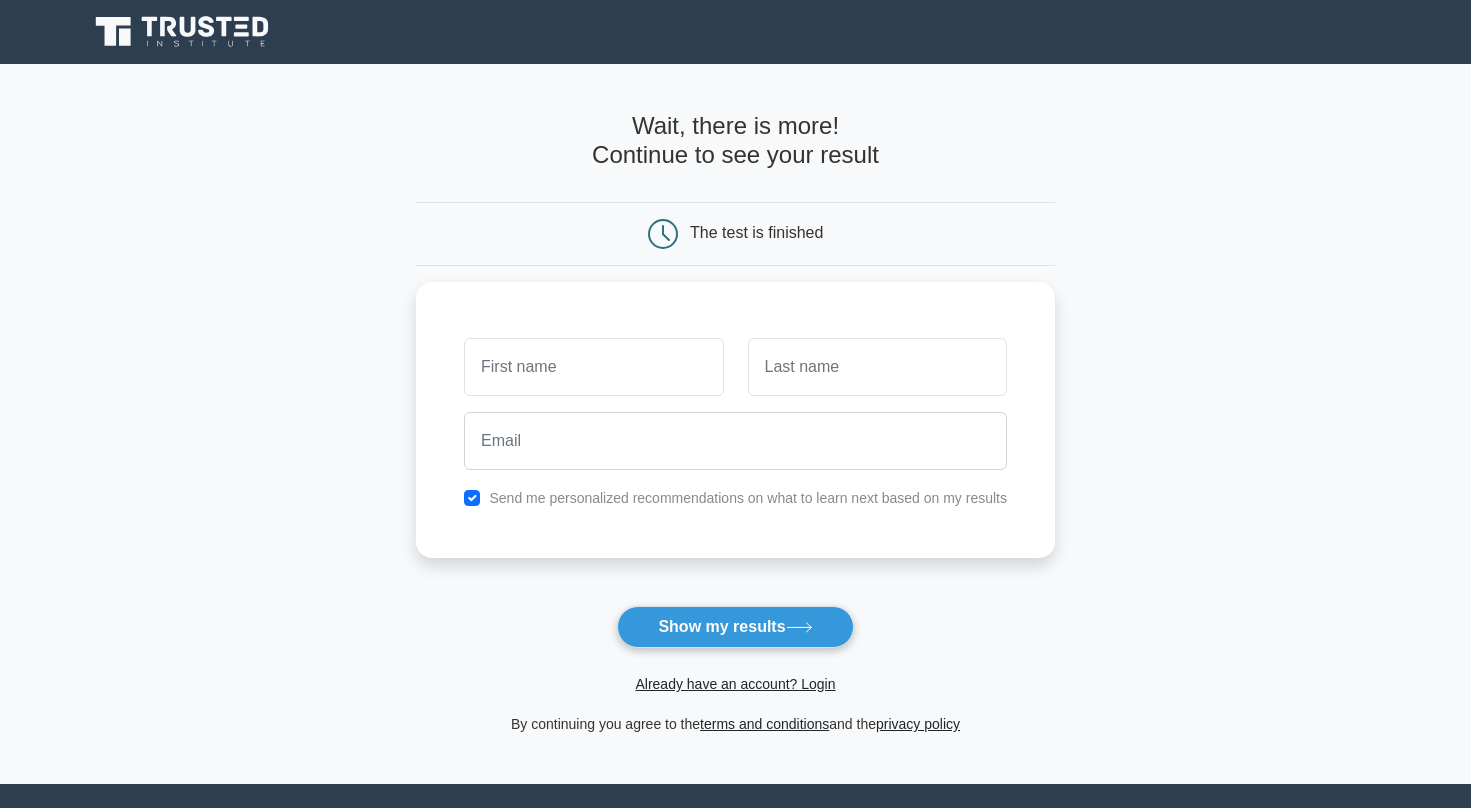 scroll, scrollTop: 0, scrollLeft: 0, axis: both 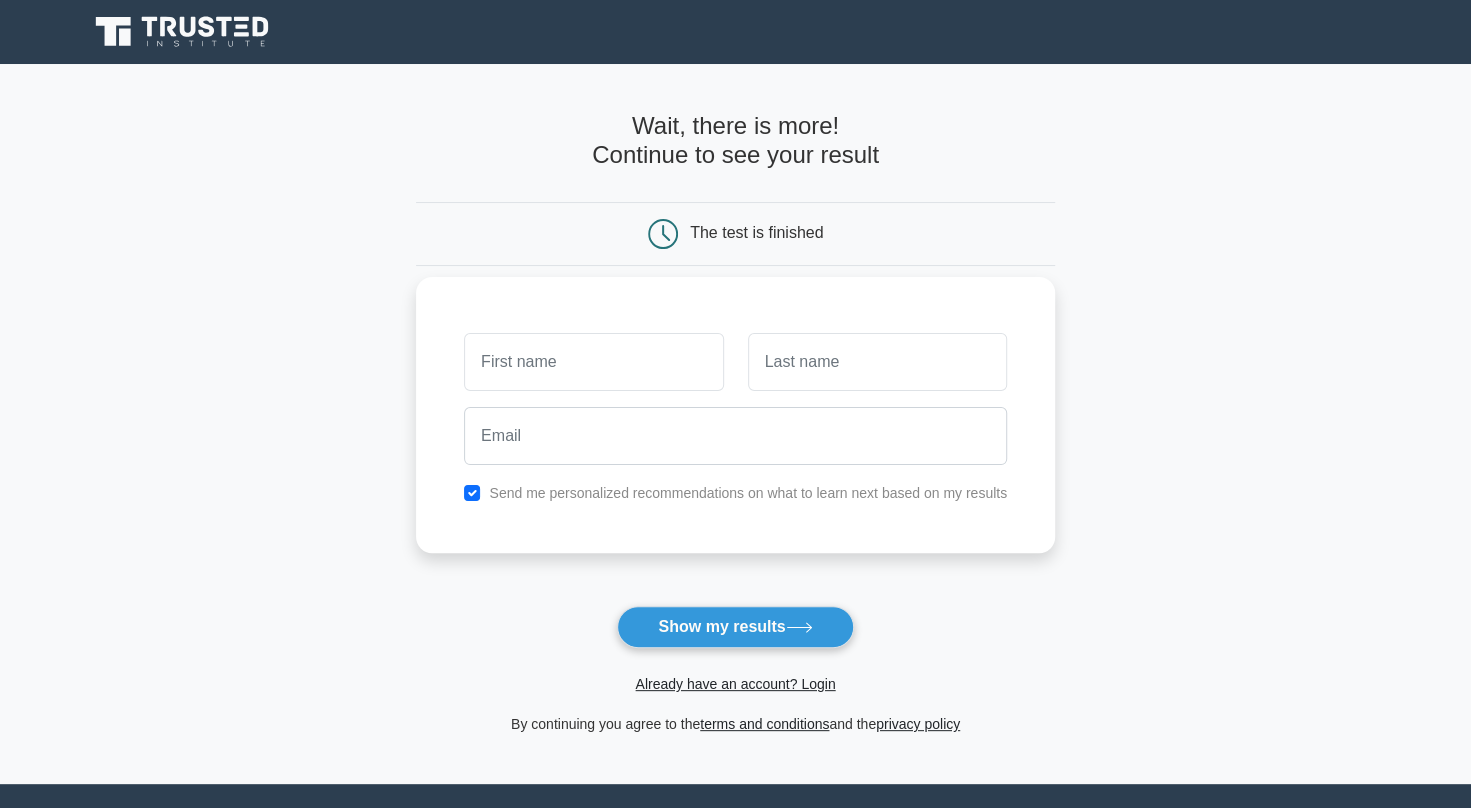 click at bounding box center (593, 362) 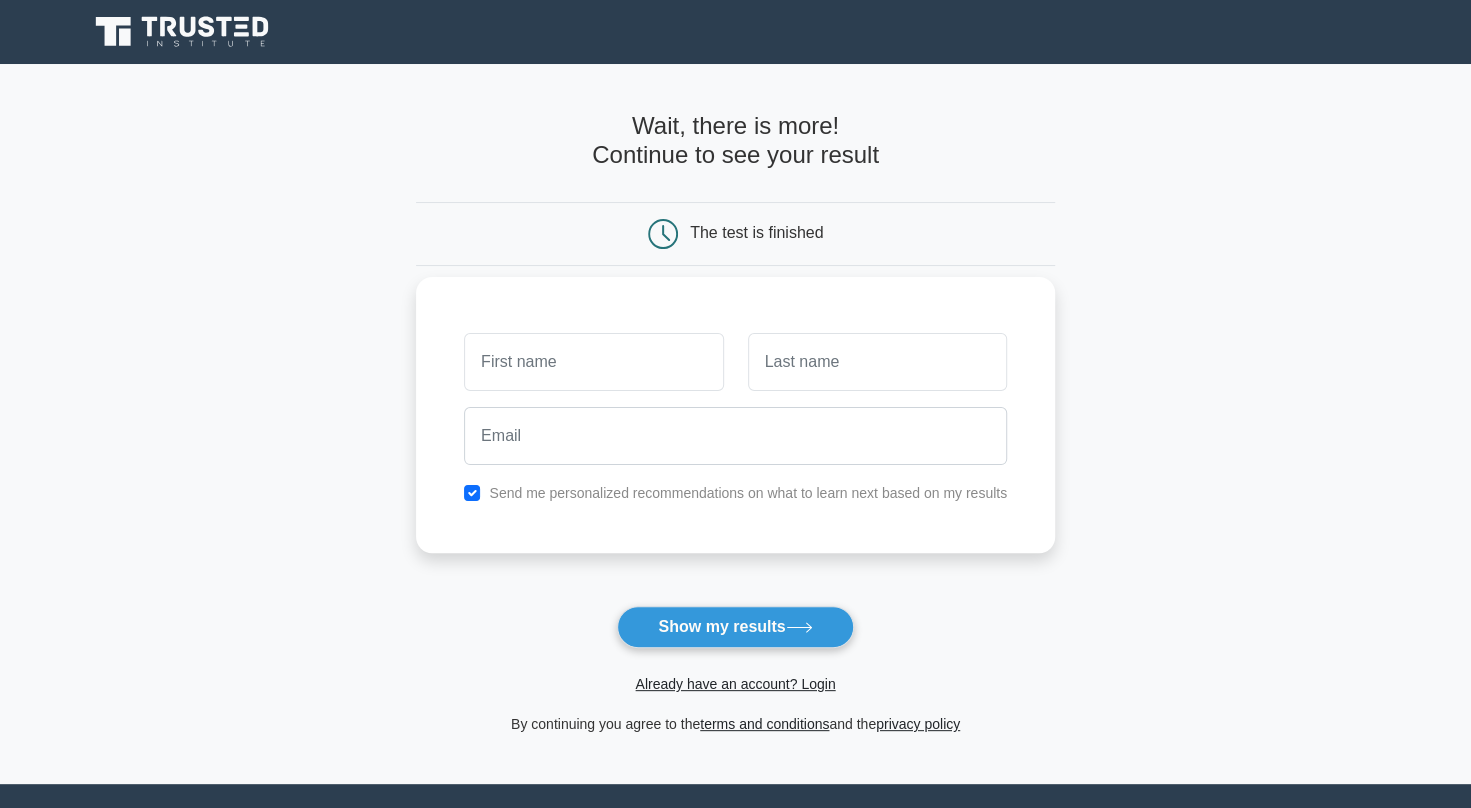 click at bounding box center (593, 362) 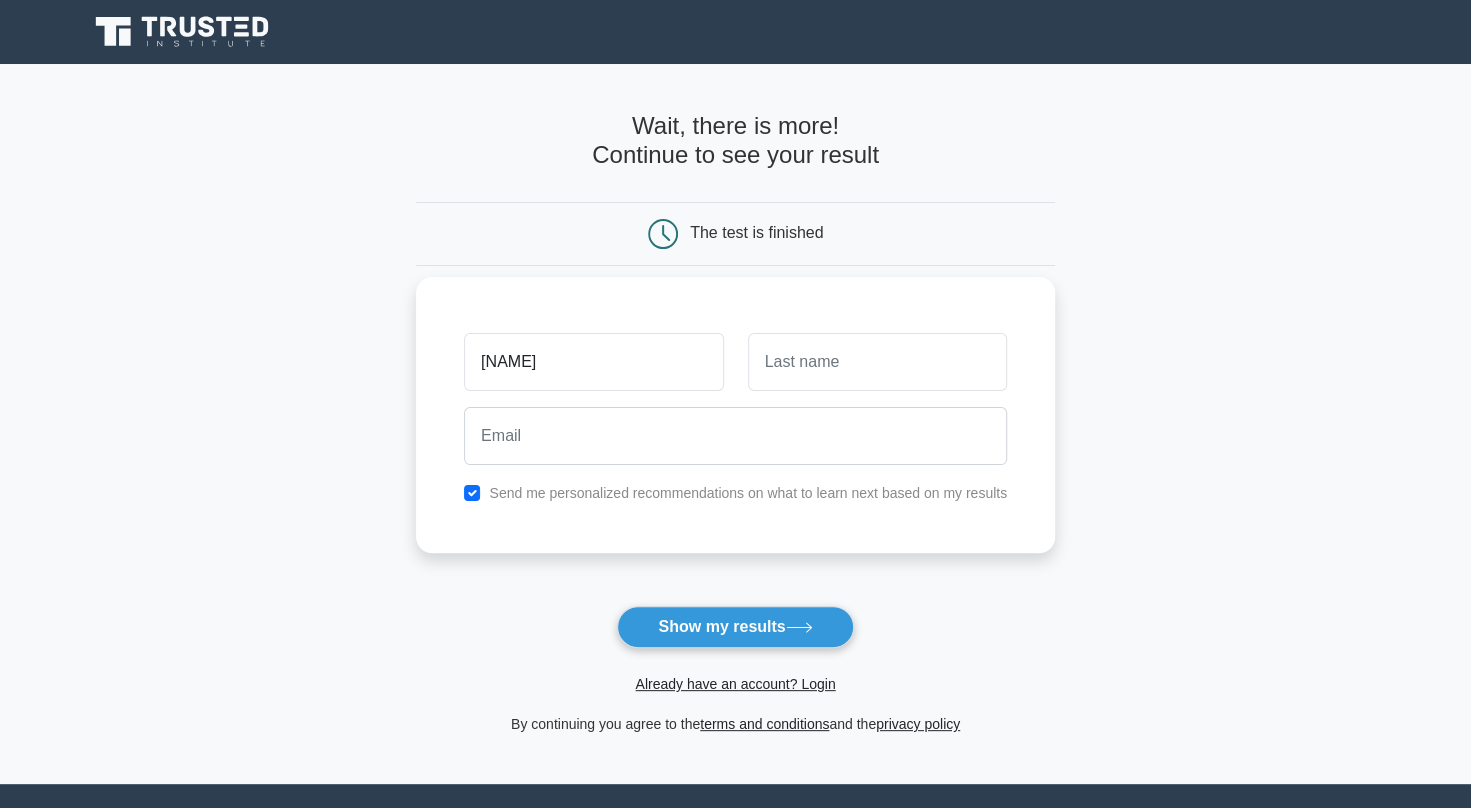 type on "[NAME]" 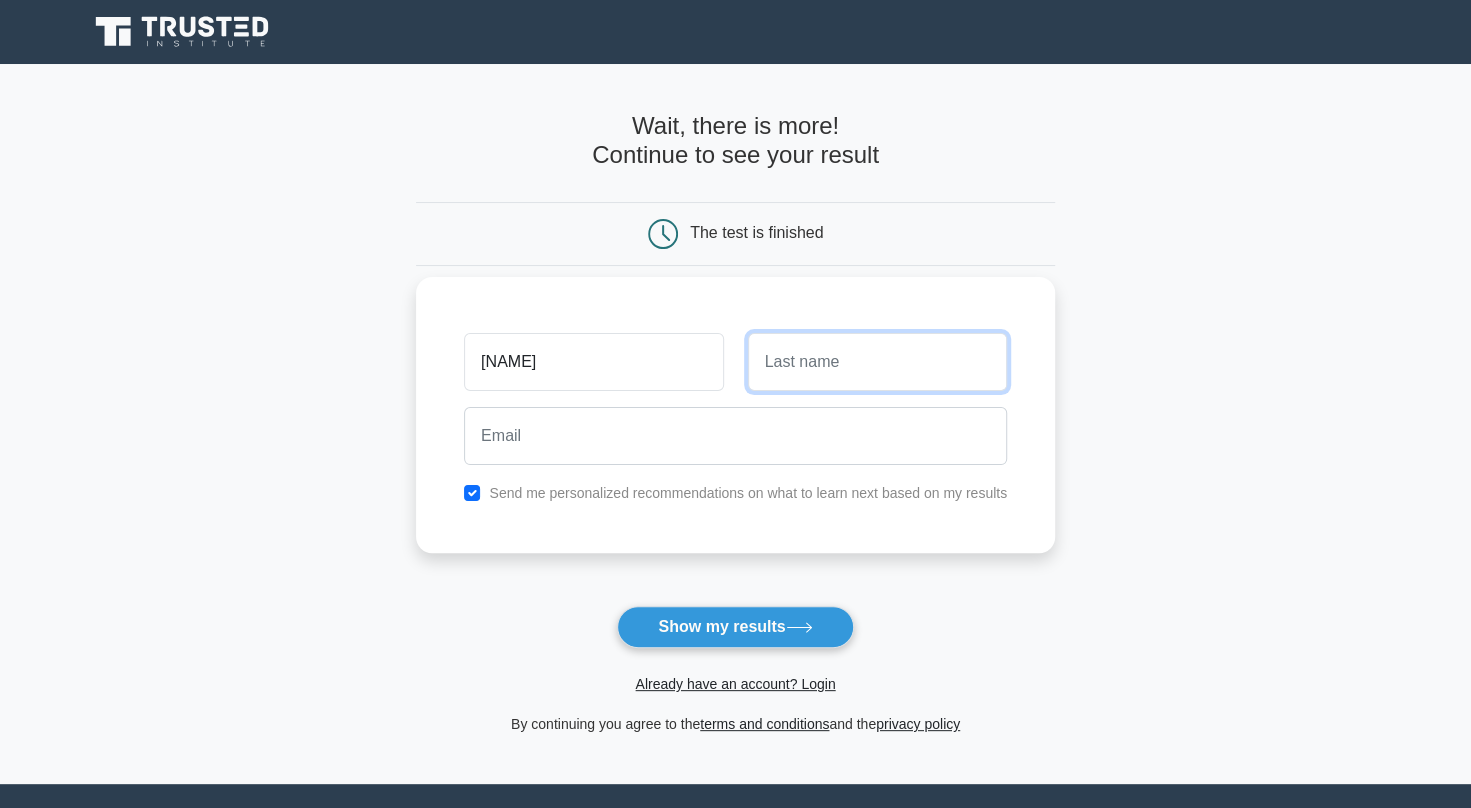 click at bounding box center [877, 362] 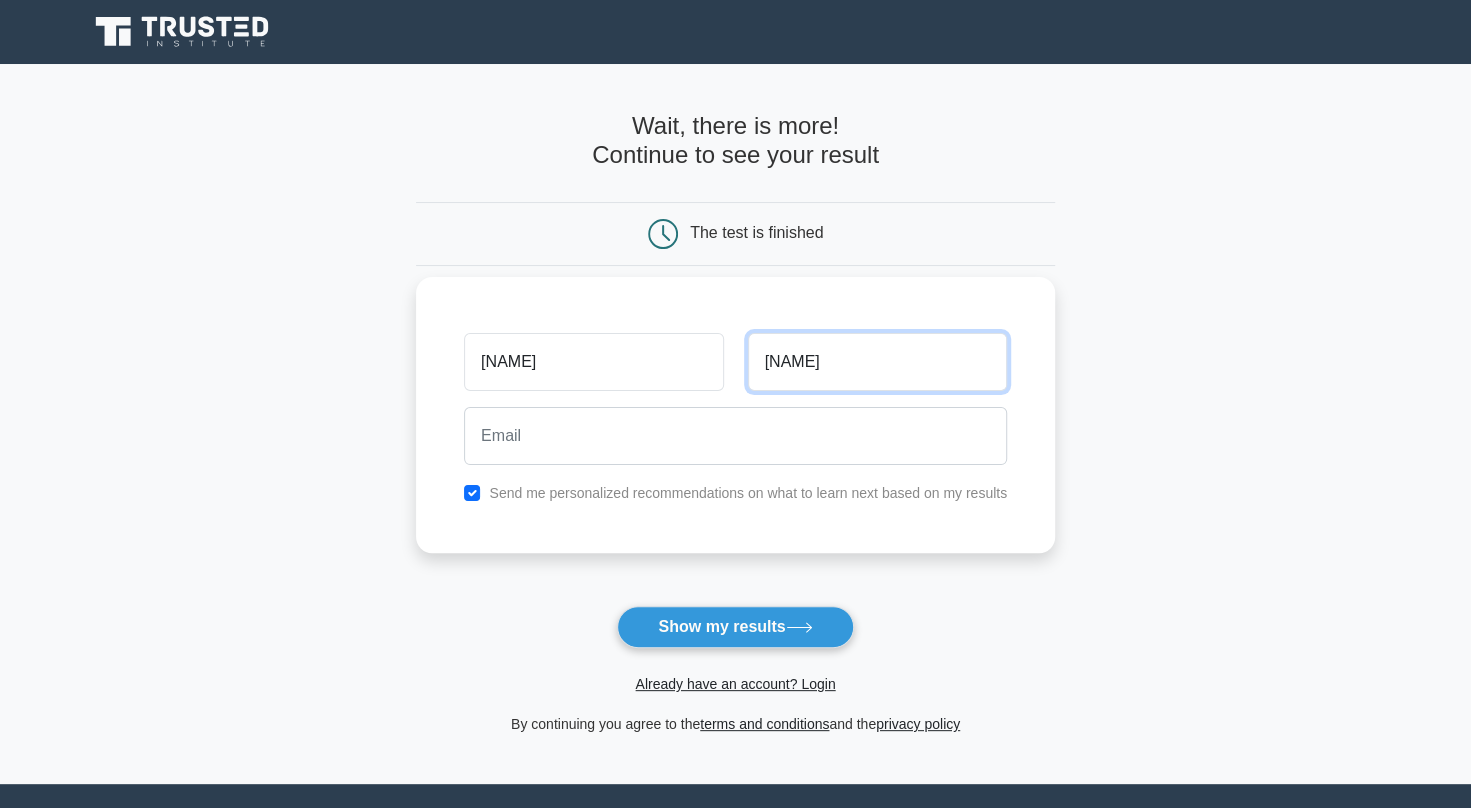 type on "[NAME]" 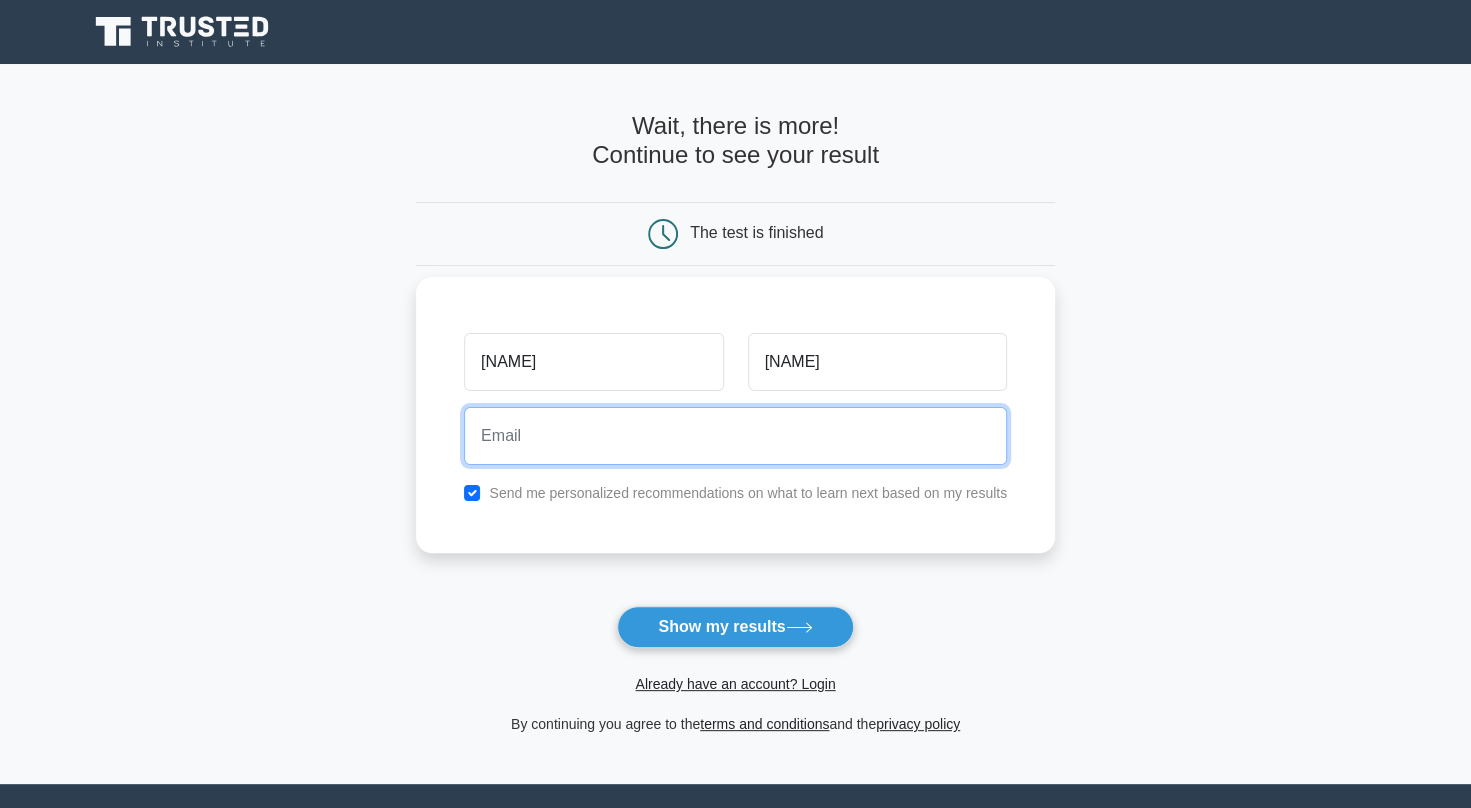 click at bounding box center (735, 436) 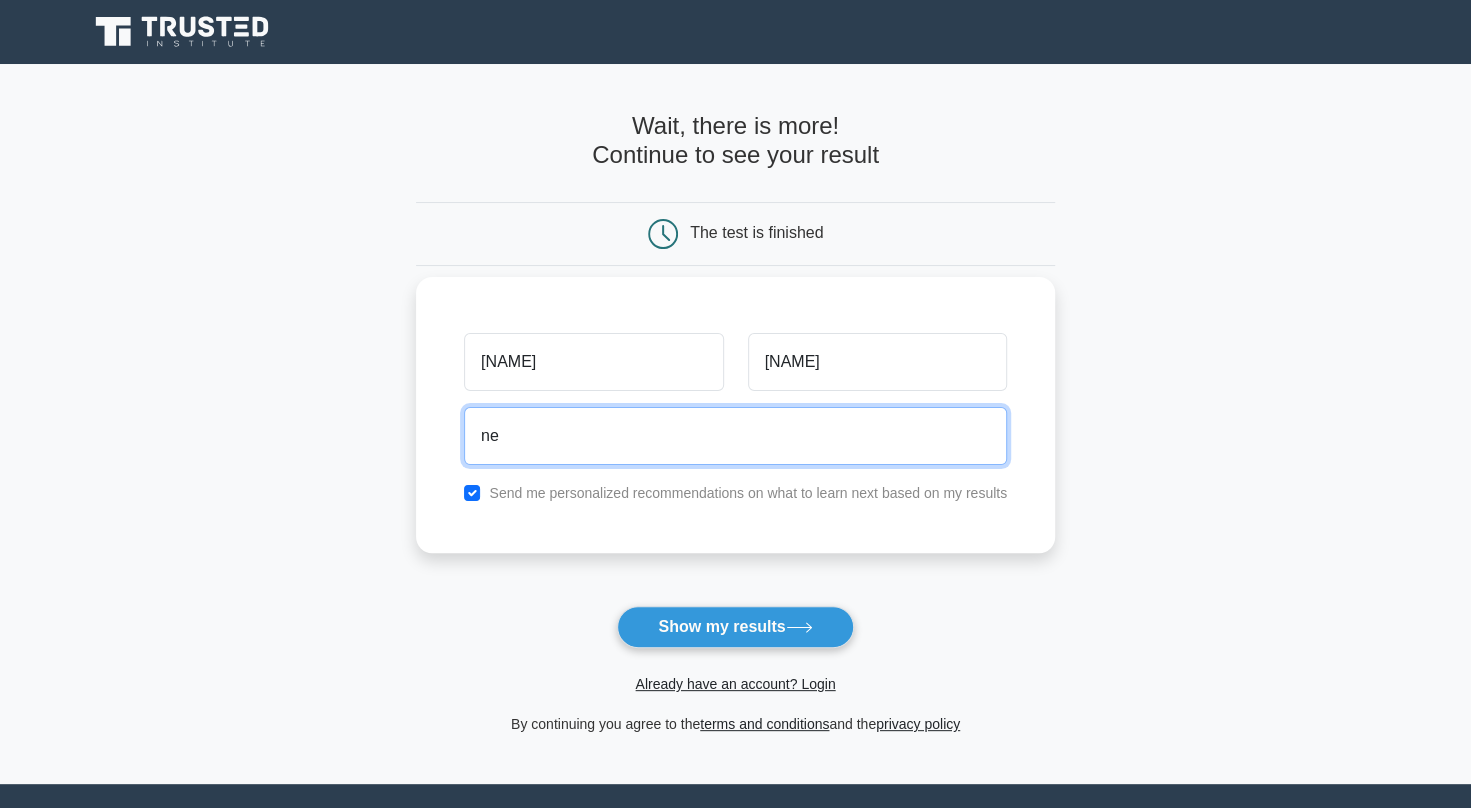 type on "n" 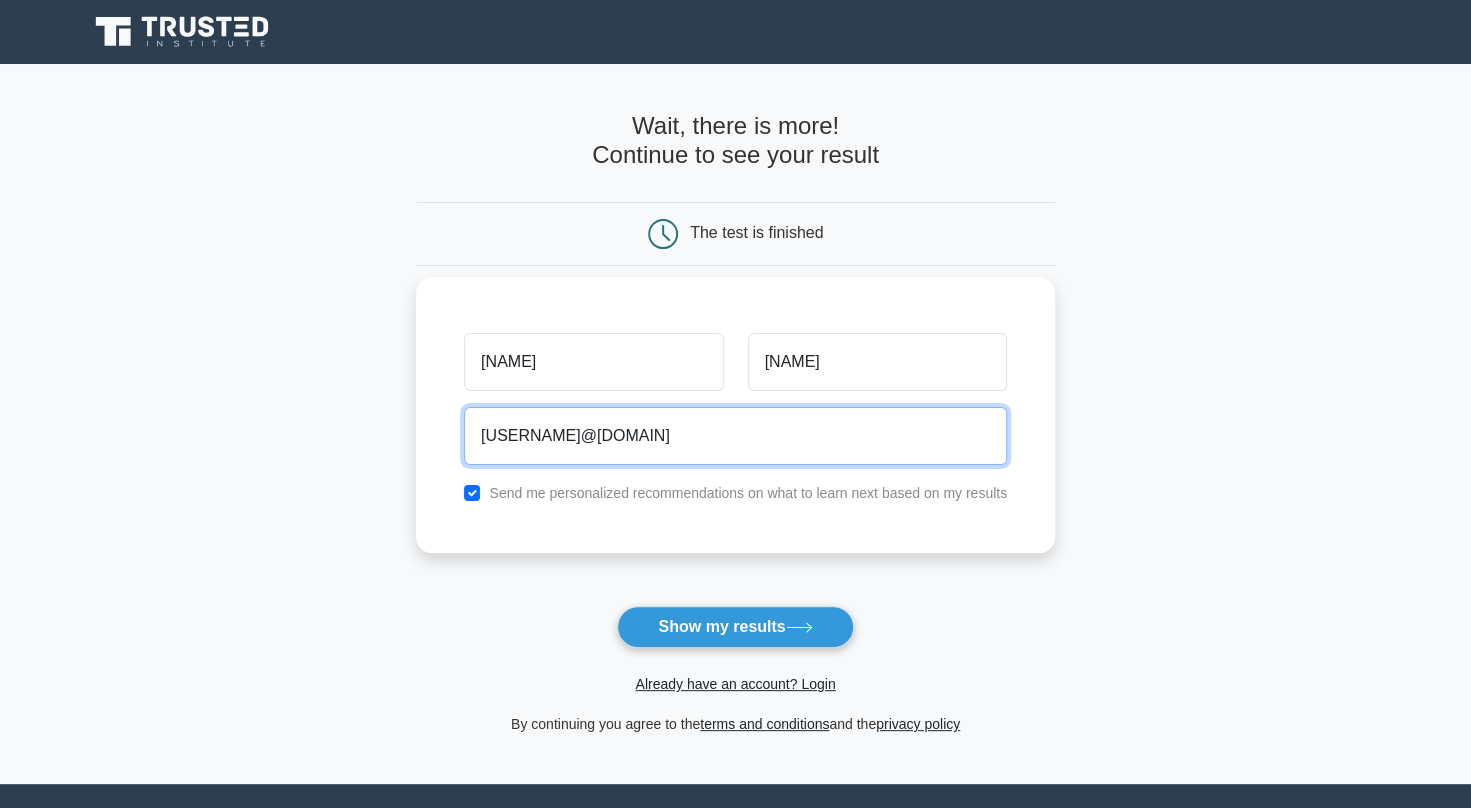 type on "[USERNAME]@[DOMAIN]" 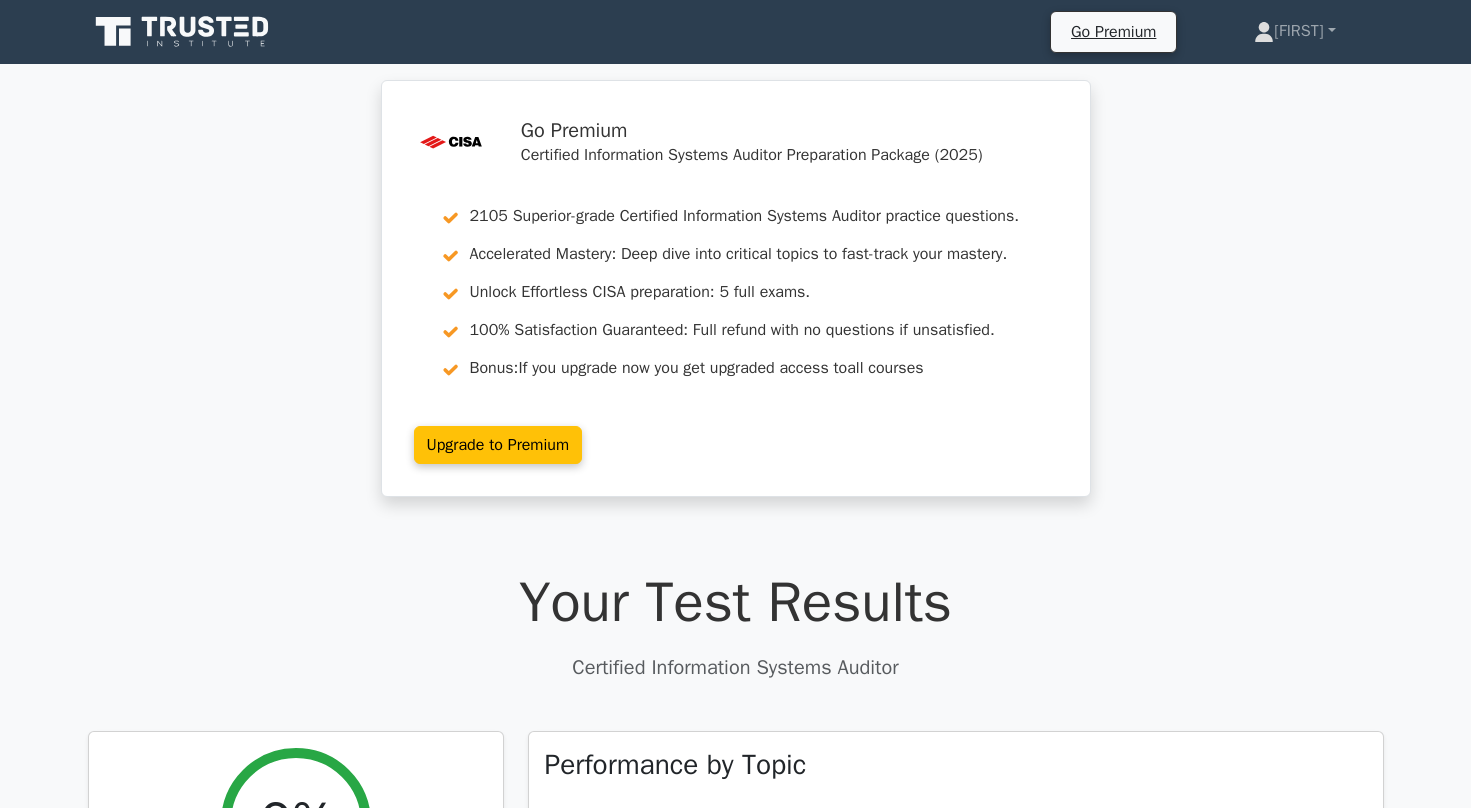 scroll, scrollTop: 0, scrollLeft: 0, axis: both 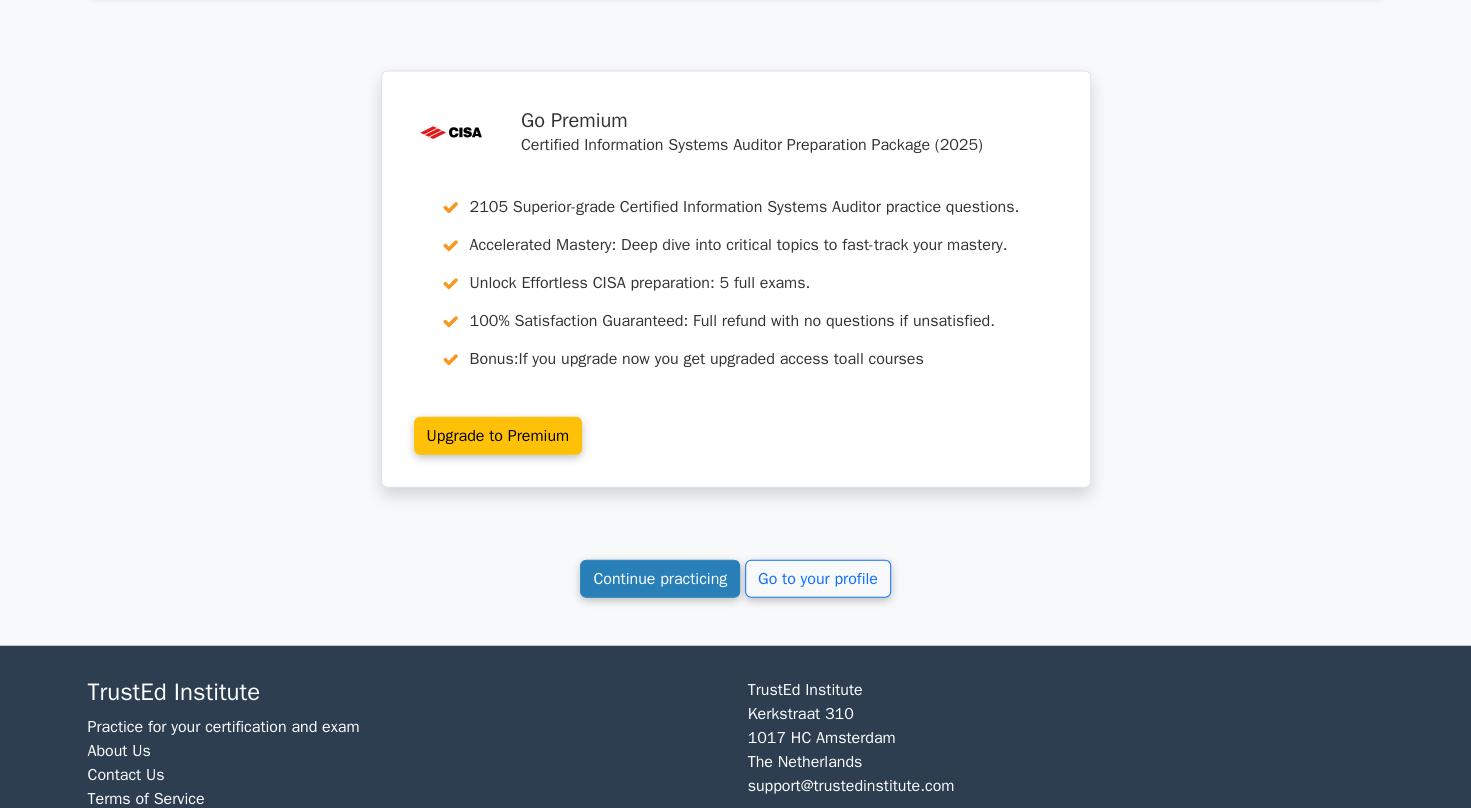 click on "Continue practicing" at bounding box center [660, 579] 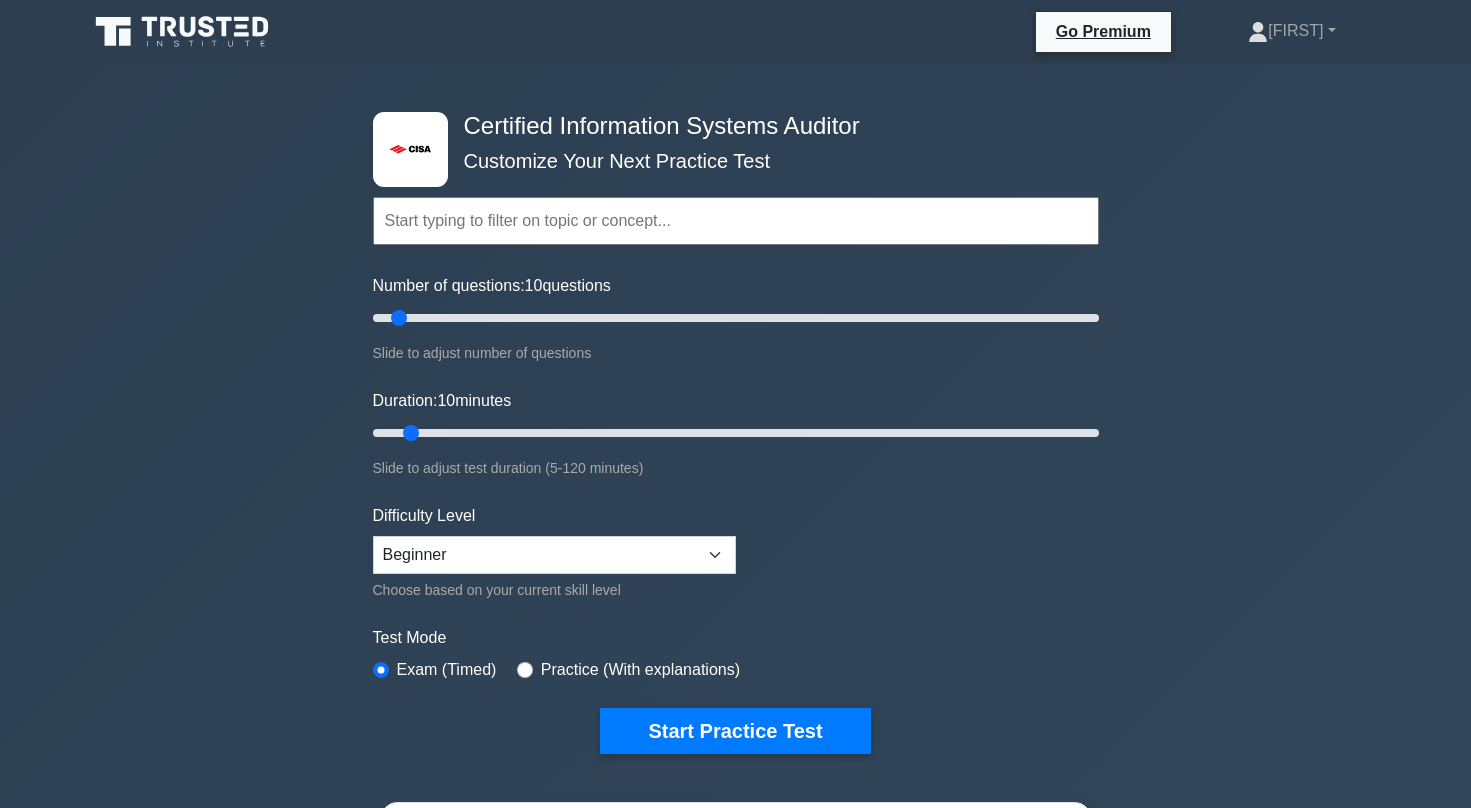 scroll, scrollTop: 0, scrollLeft: 0, axis: both 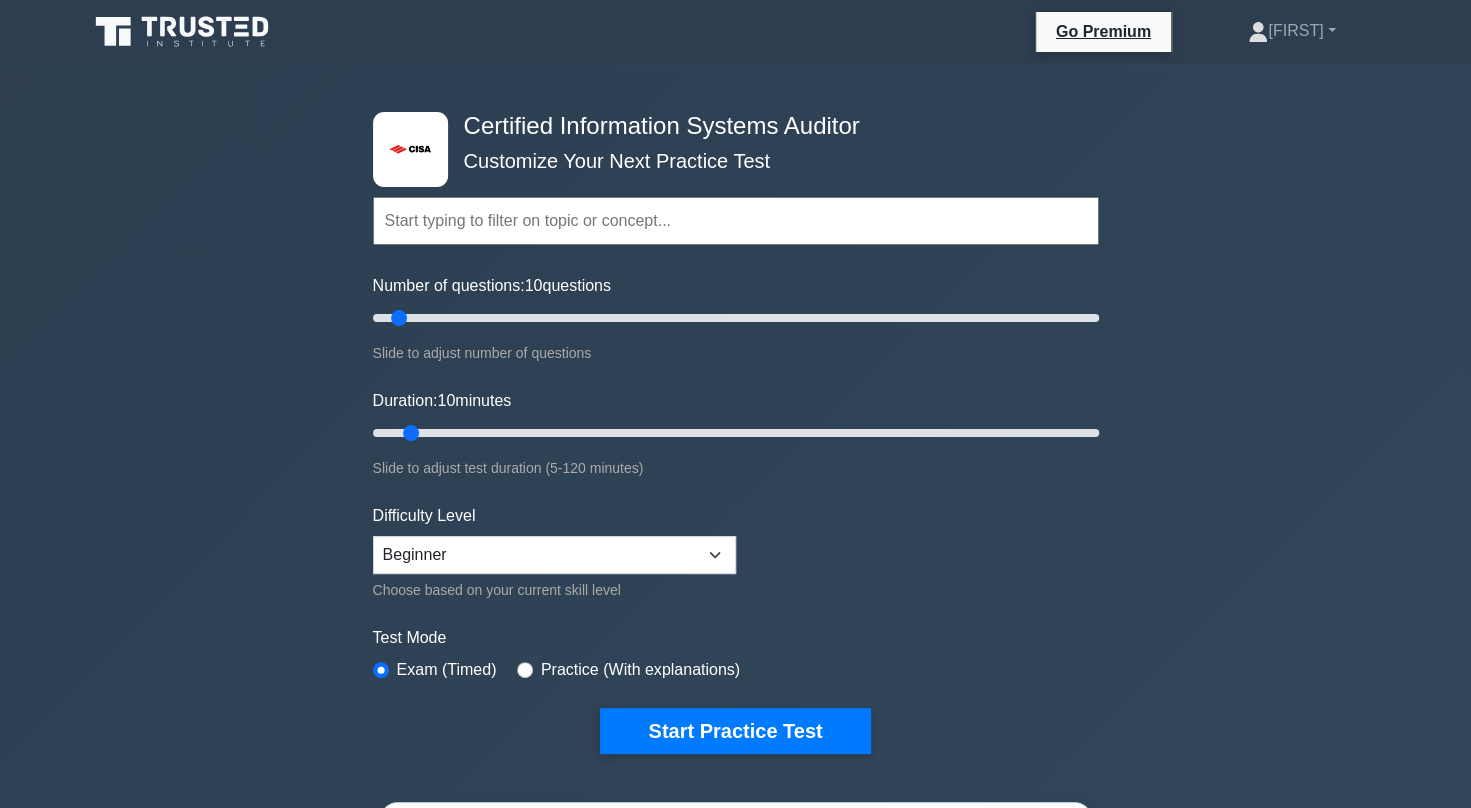 click at bounding box center (736, 221) 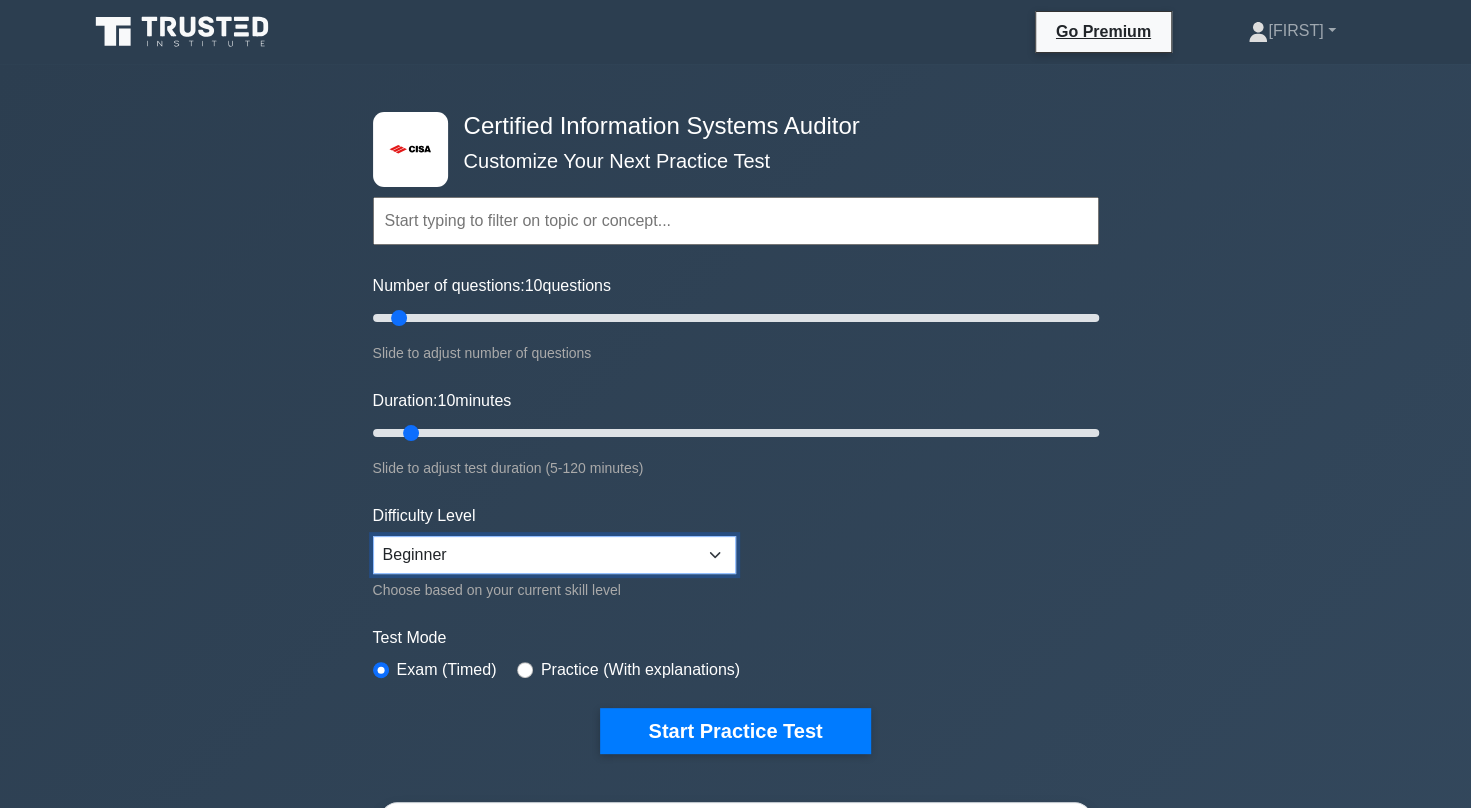 click on "Beginner
Intermediate
Expert" at bounding box center (554, 555) 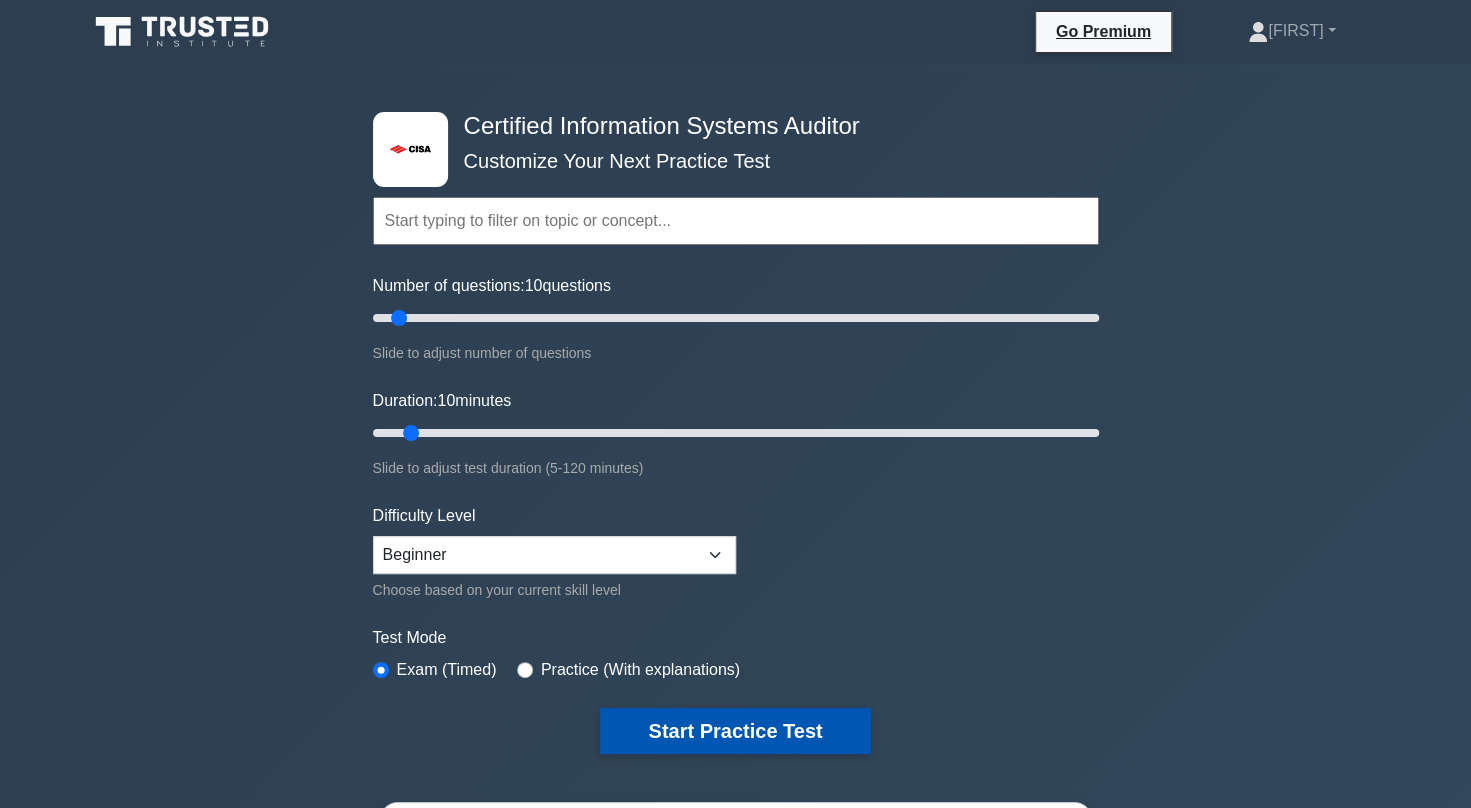 click on "Start Practice Test" at bounding box center [735, 731] 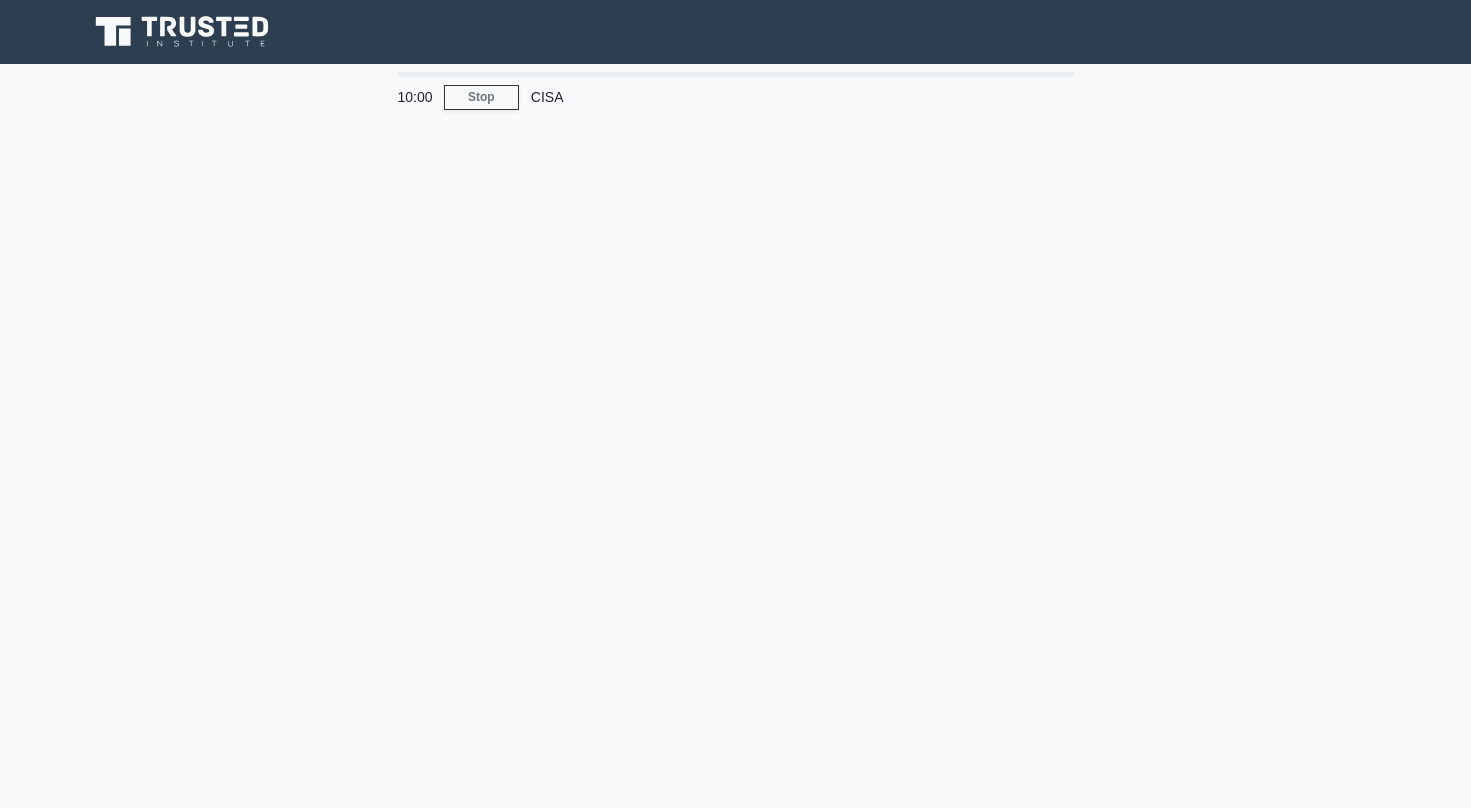 scroll, scrollTop: 0, scrollLeft: 0, axis: both 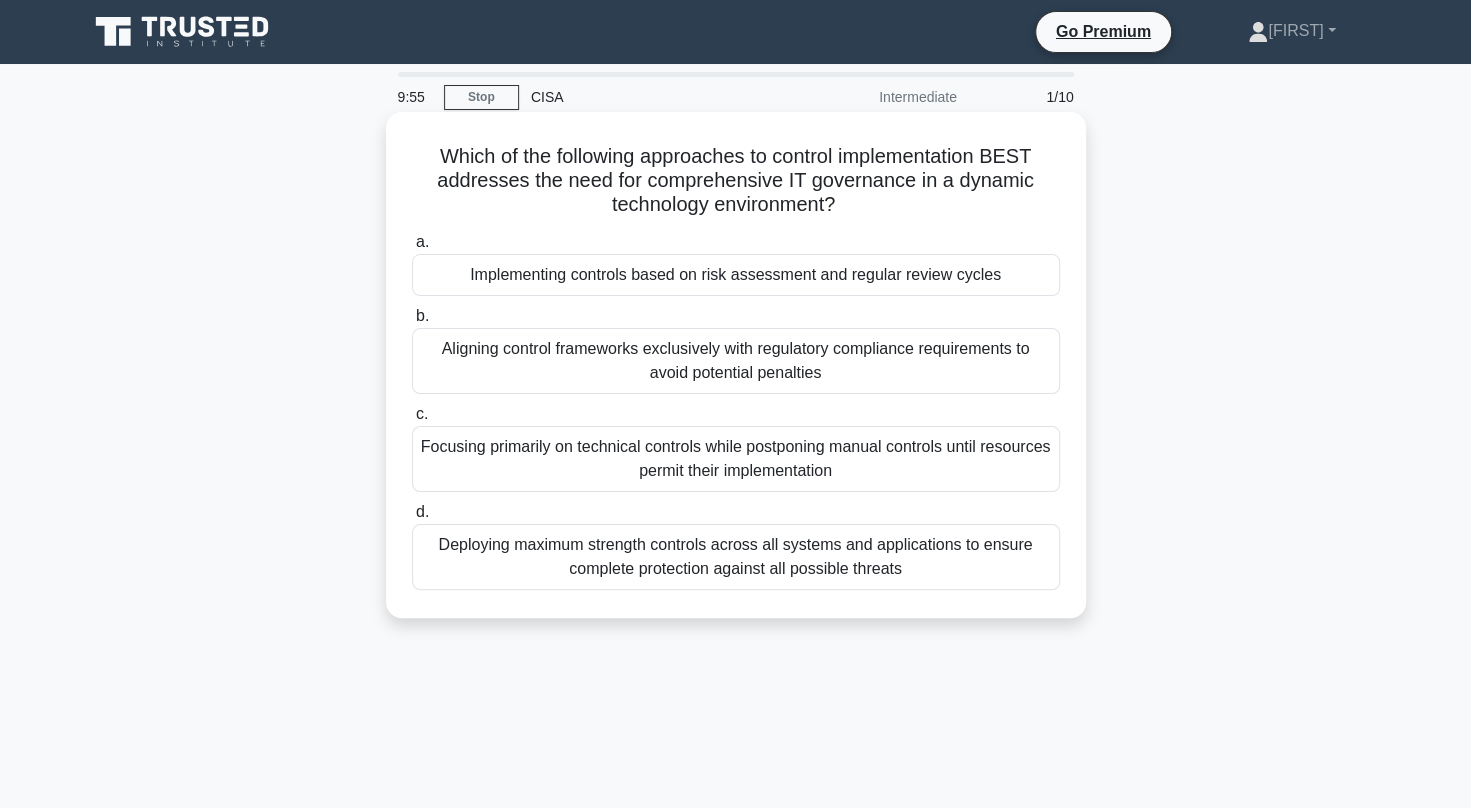 click on "Aligning control frameworks exclusively with regulatory compliance requirements to avoid potential penalties" at bounding box center [736, 361] 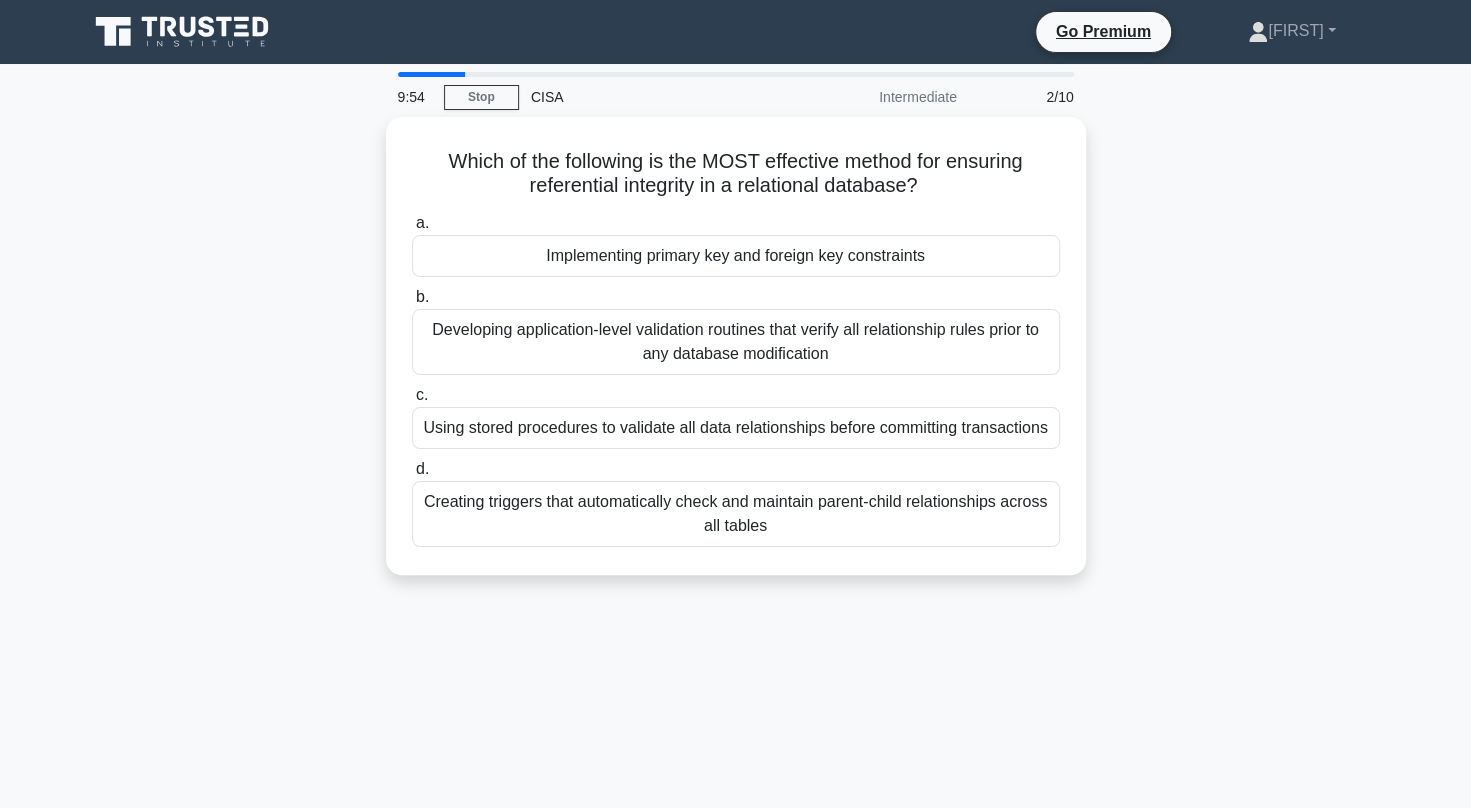 click on "Developing application-level validation routines that verify all relationship rules prior to any database modification" at bounding box center (736, 342) 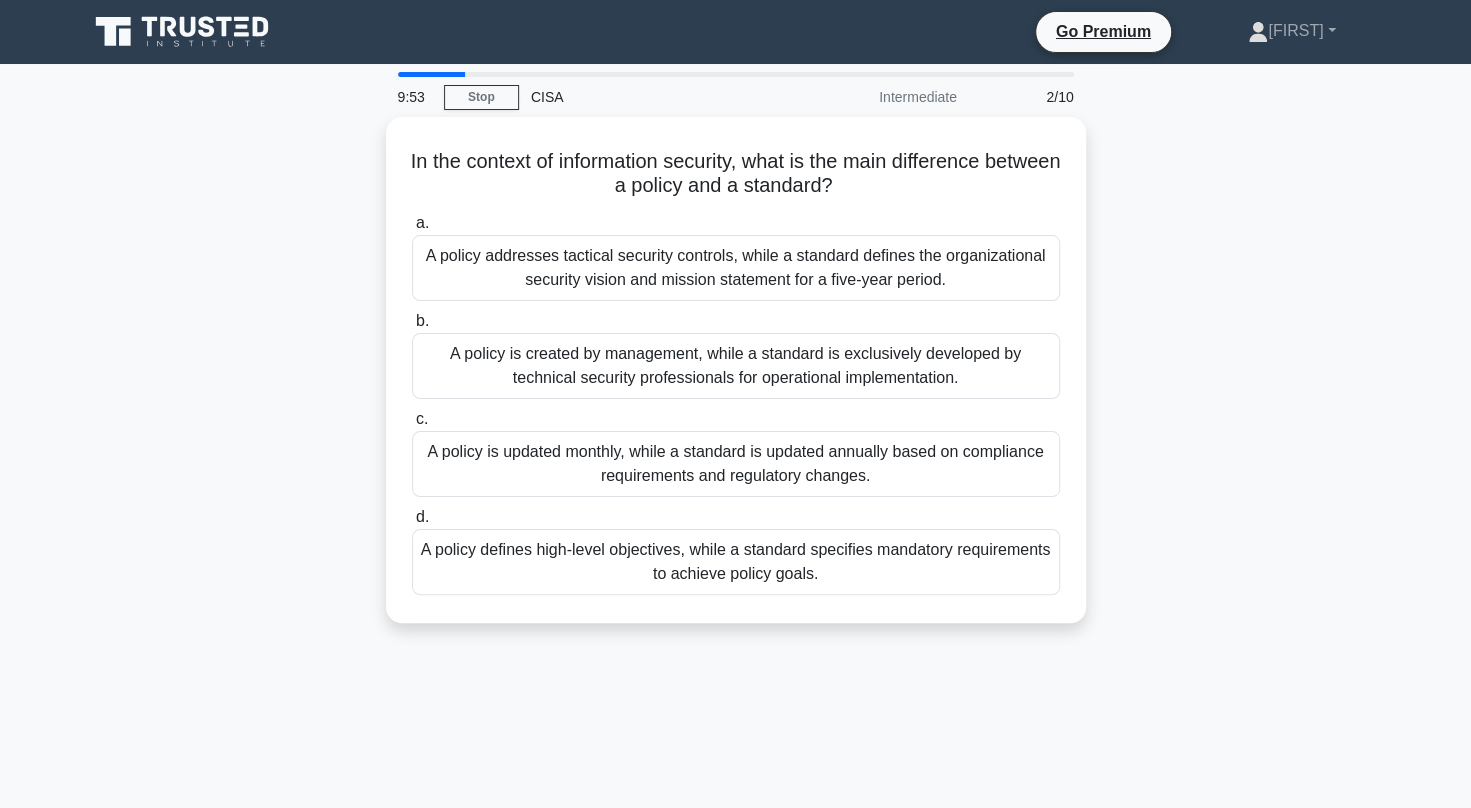 click on "A policy is created by management, while a standard is exclusively developed by technical security professionals for operational implementation." at bounding box center [736, 366] 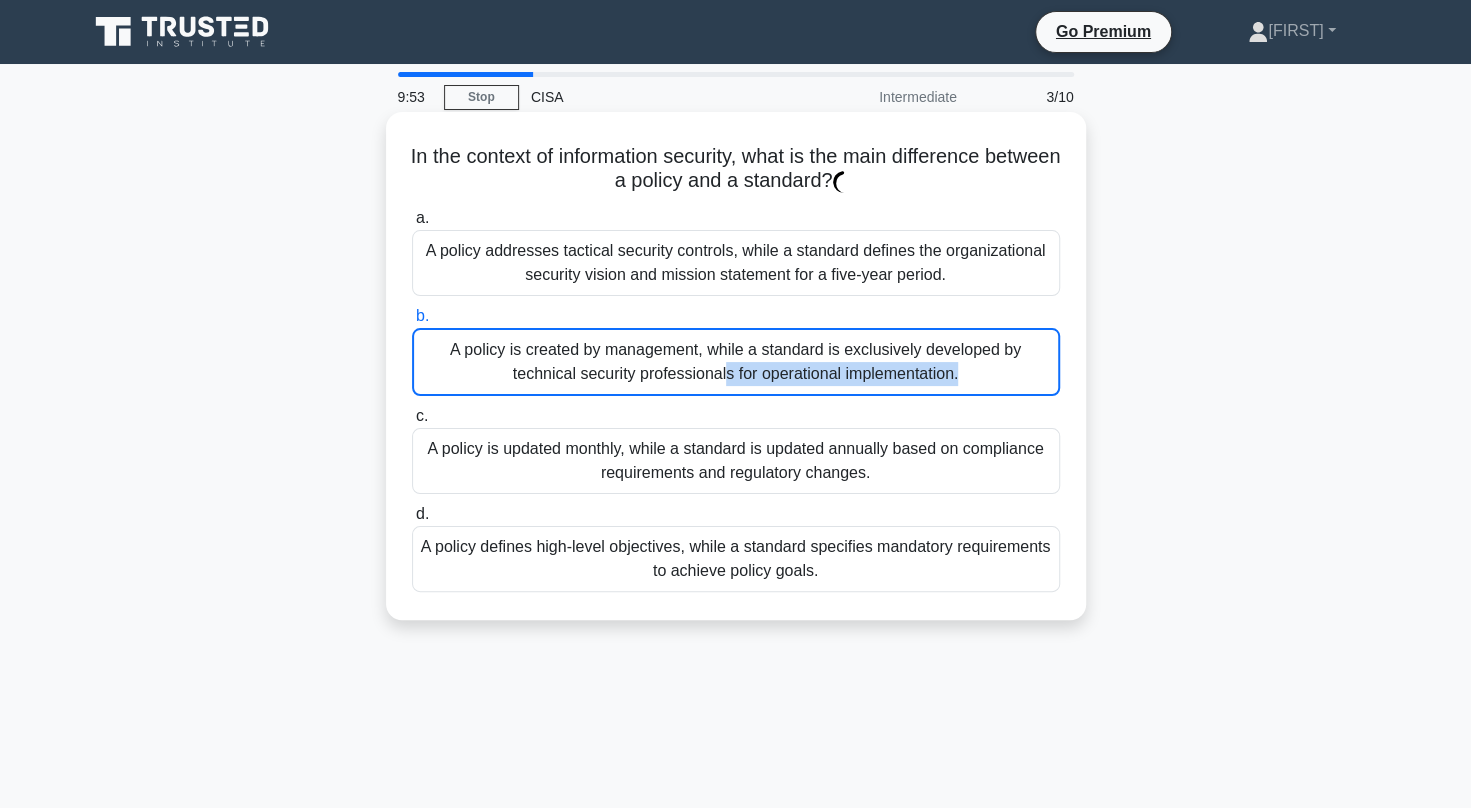 click on "A policy is created by management, while a standard is exclusively developed by technical security professionals for operational implementation." at bounding box center (736, 362) 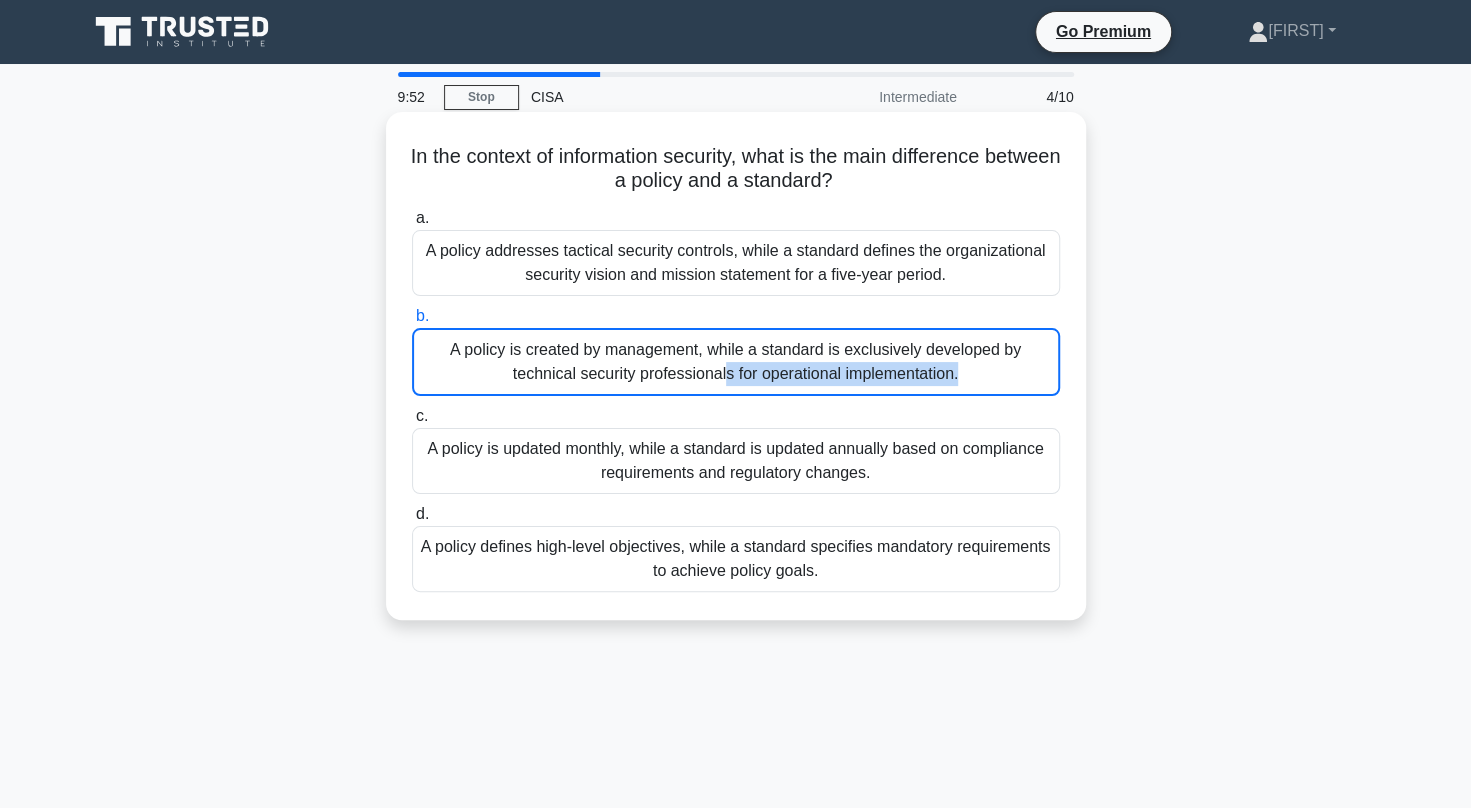 click on "A policy is created by management, while a standard is exclusively developed by technical security professionals for operational implementation." at bounding box center [736, 362] 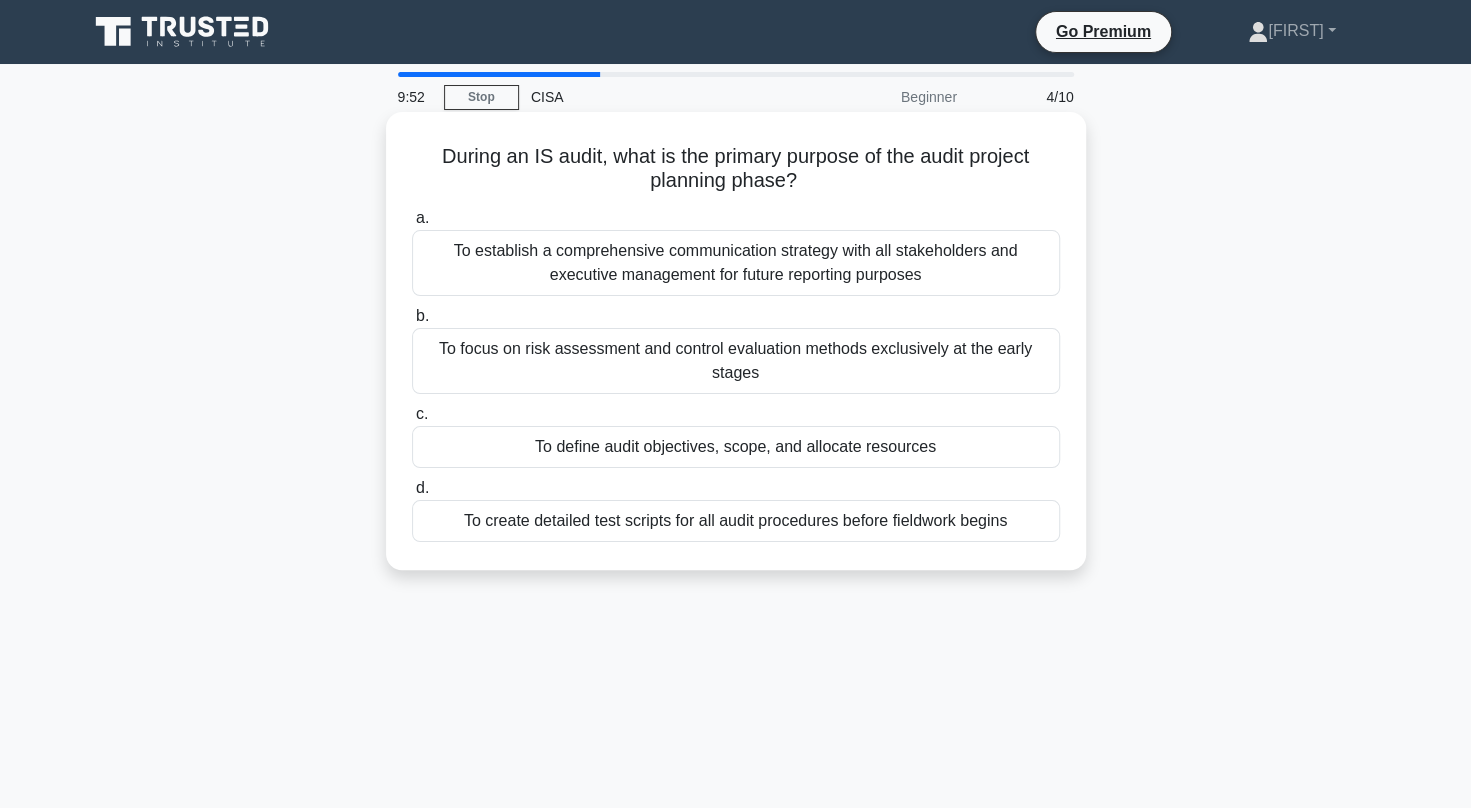 click on "To focus on risk assessment and control evaluation methods exclusively at the early stages" at bounding box center [736, 361] 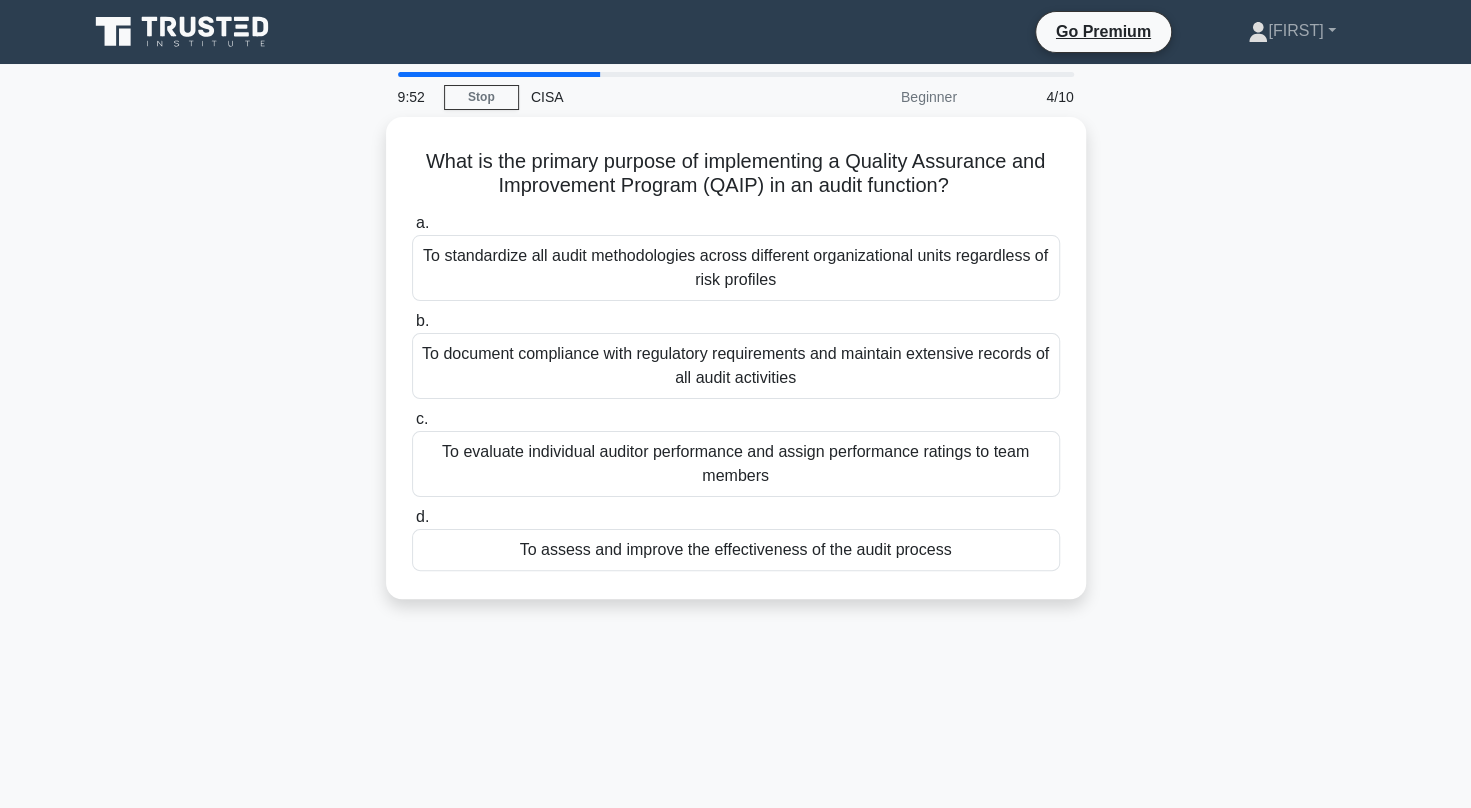 click on "To document compliance with regulatory requirements and maintain extensive records of all audit activities" at bounding box center [736, 366] 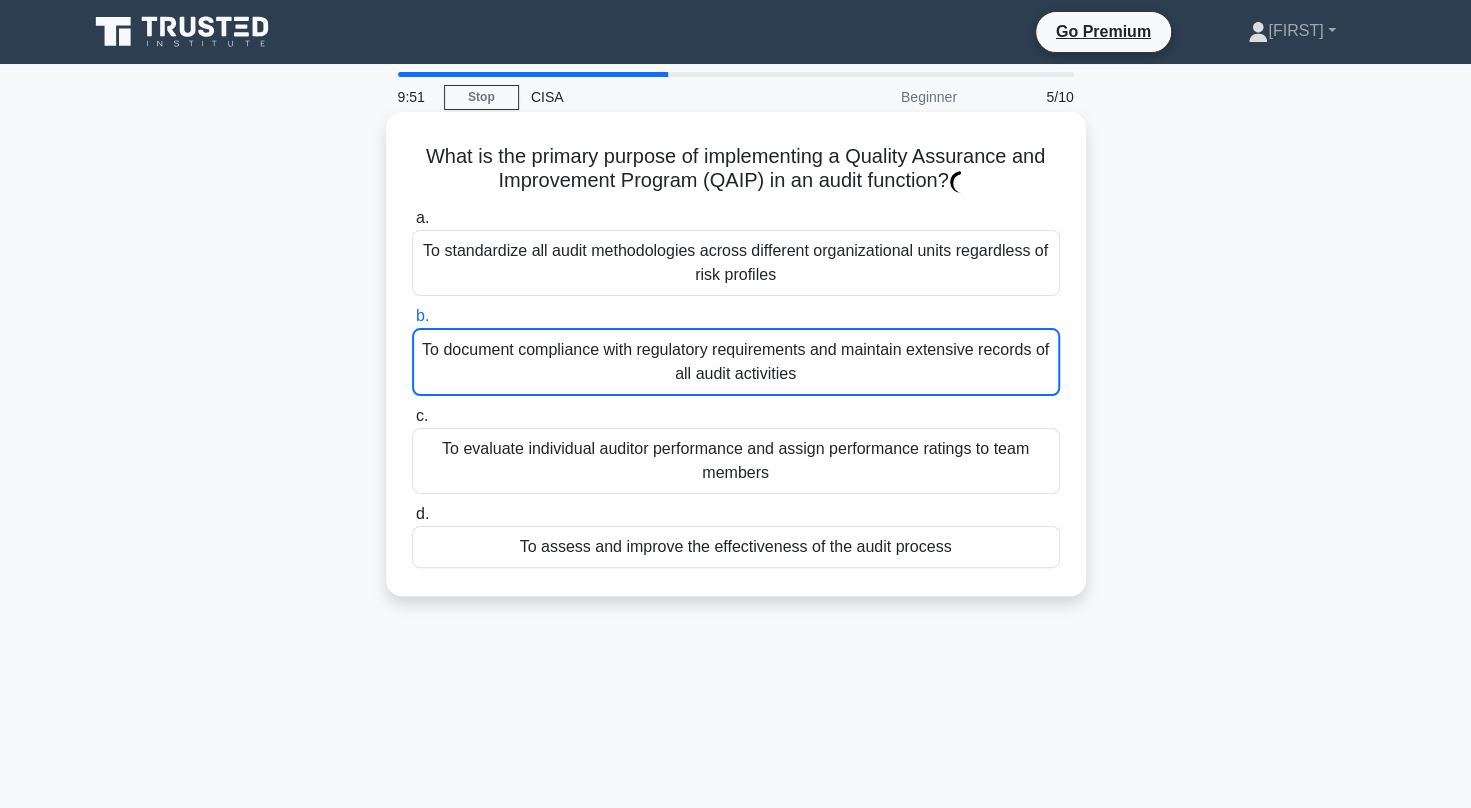 click on "To document compliance with regulatory requirements and maintain extensive records of all audit activities" at bounding box center [736, 362] 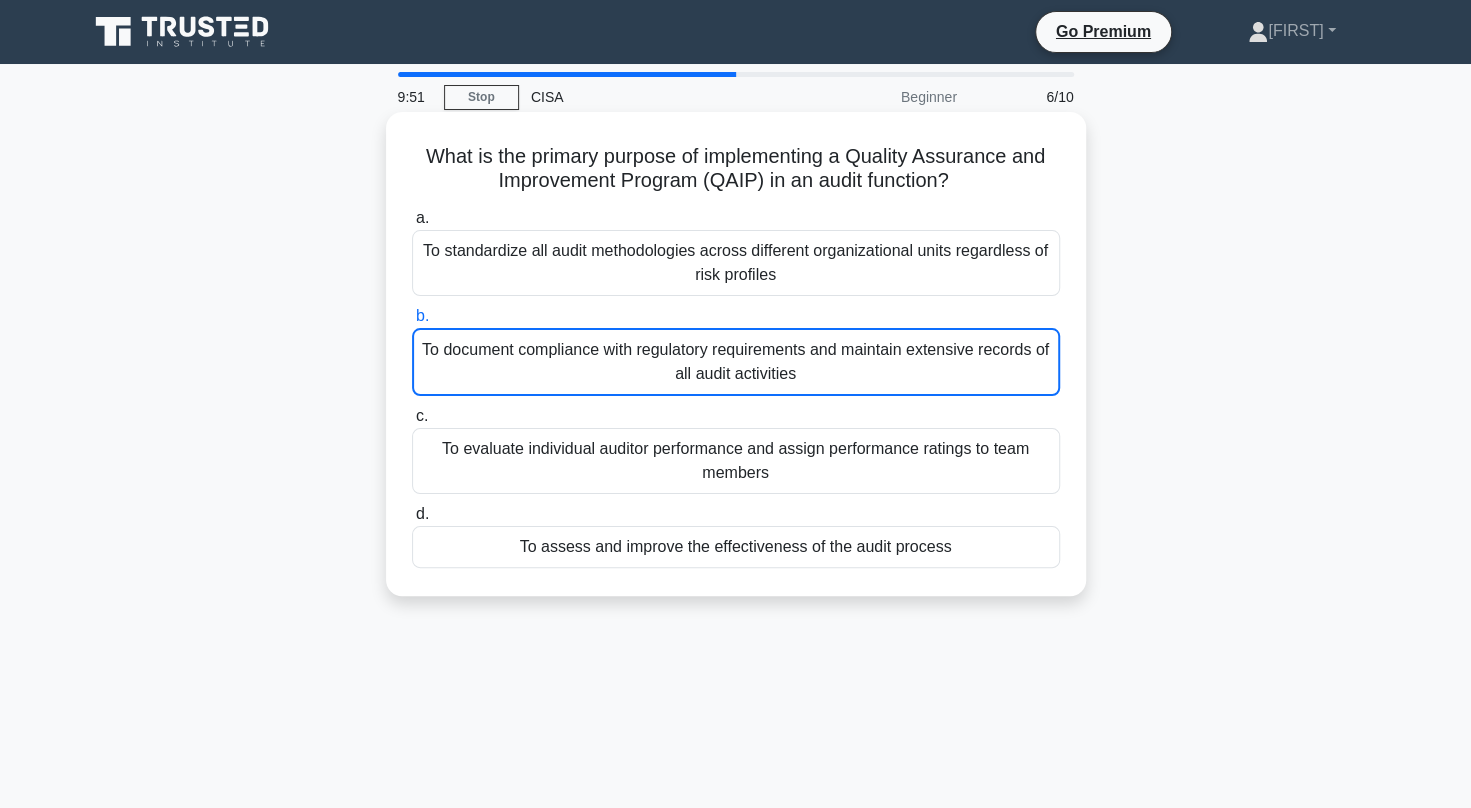click on "To document compliance with regulatory requirements and maintain extensive records of all audit activities" at bounding box center (736, 362) 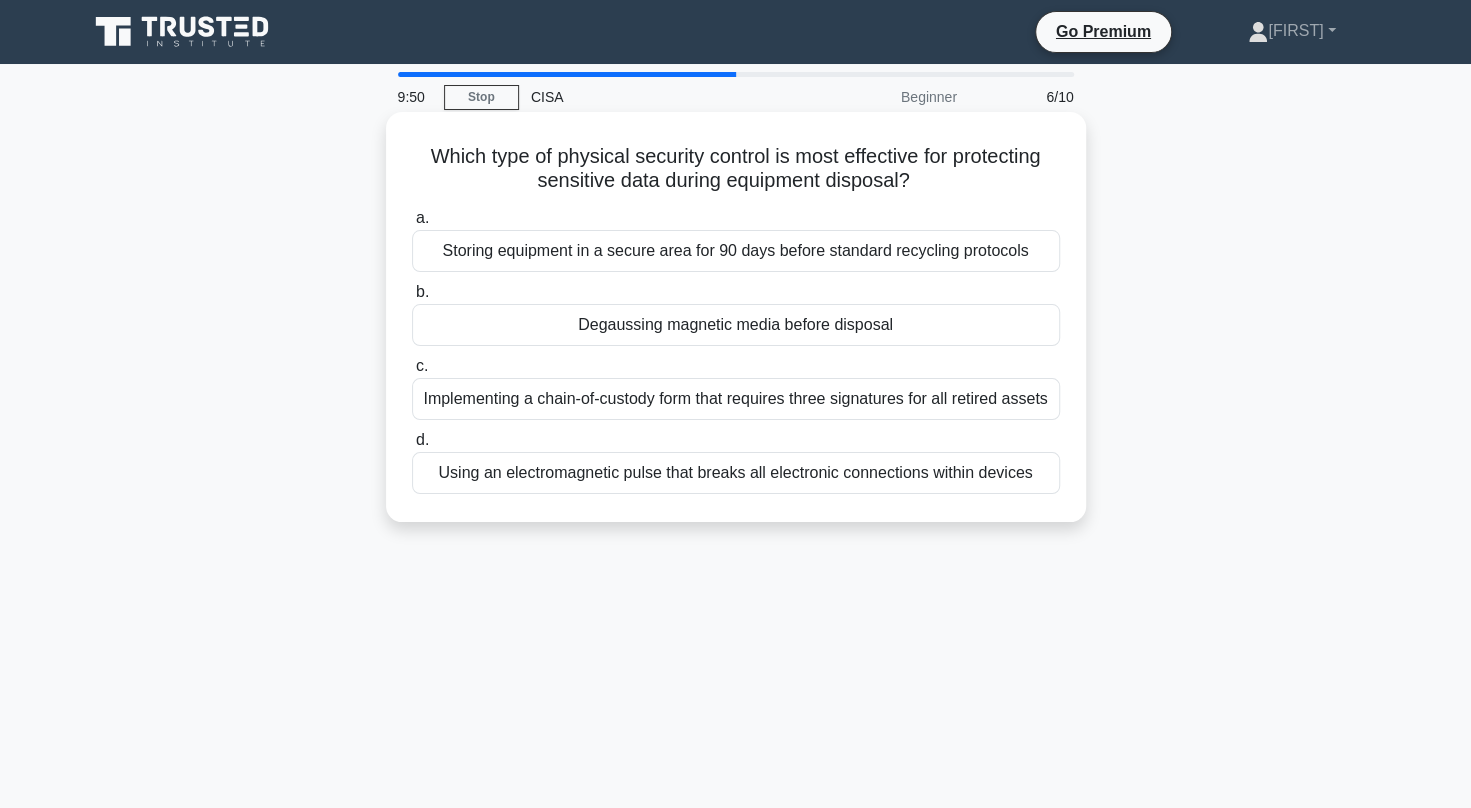drag, startPoint x: 507, startPoint y: 366, endPoint x: 480, endPoint y: 250, distance: 119.1008 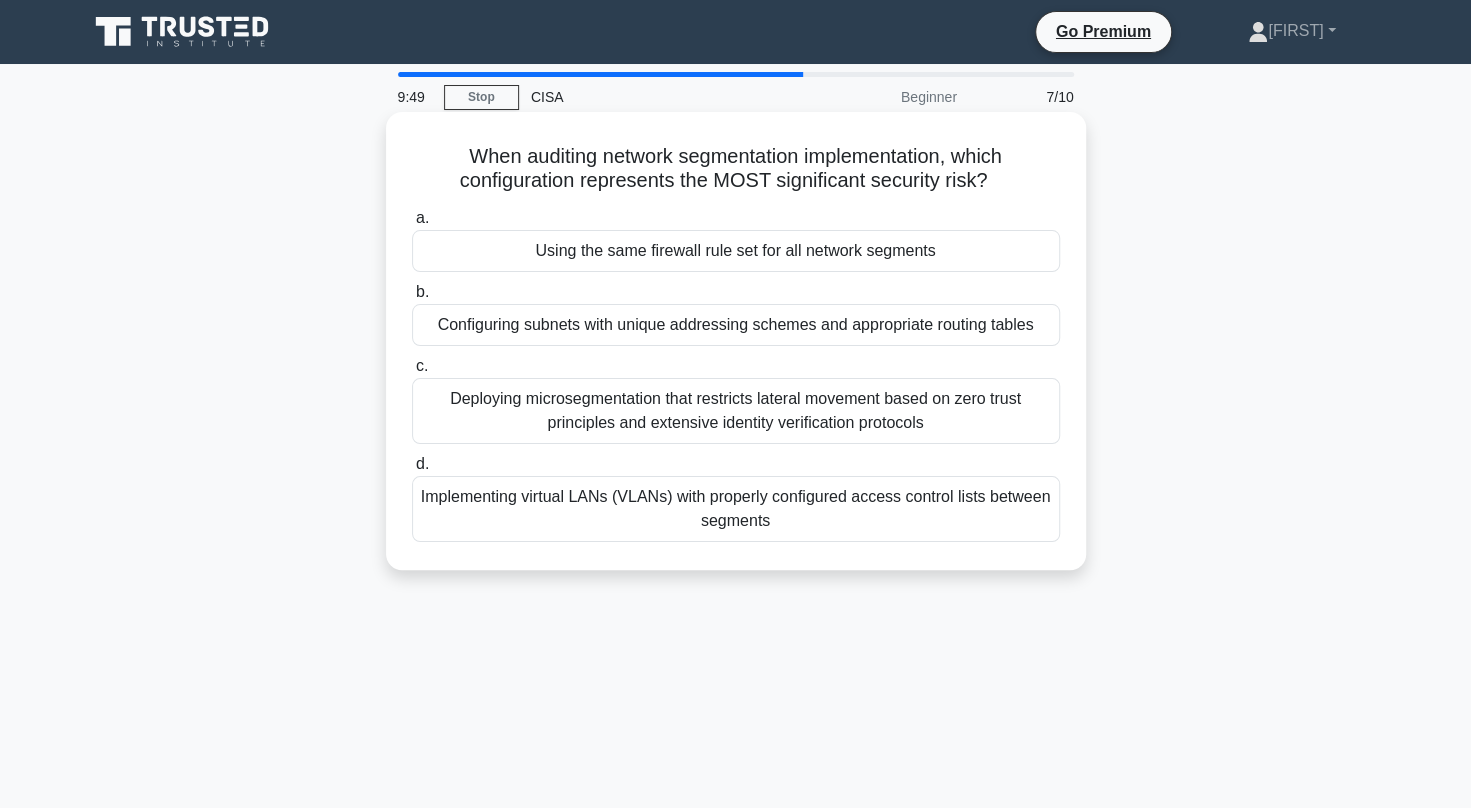 click on "Deploying microsegmentation that restricts lateral movement based on zero trust principles and extensive identity verification protocols" at bounding box center (736, 411) 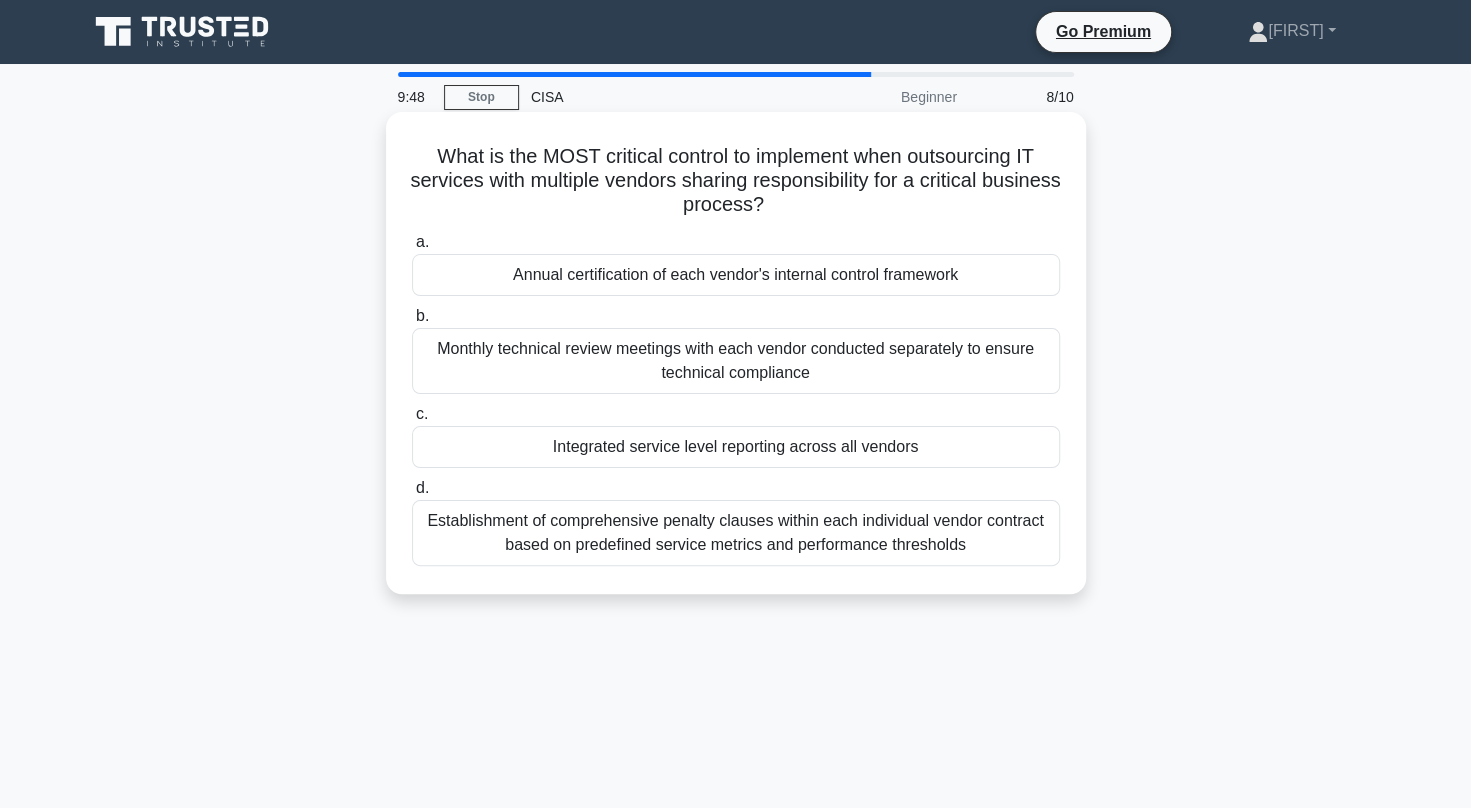 click on "Monthly technical review meetings with each vendor conducted separately to ensure technical compliance" at bounding box center (736, 361) 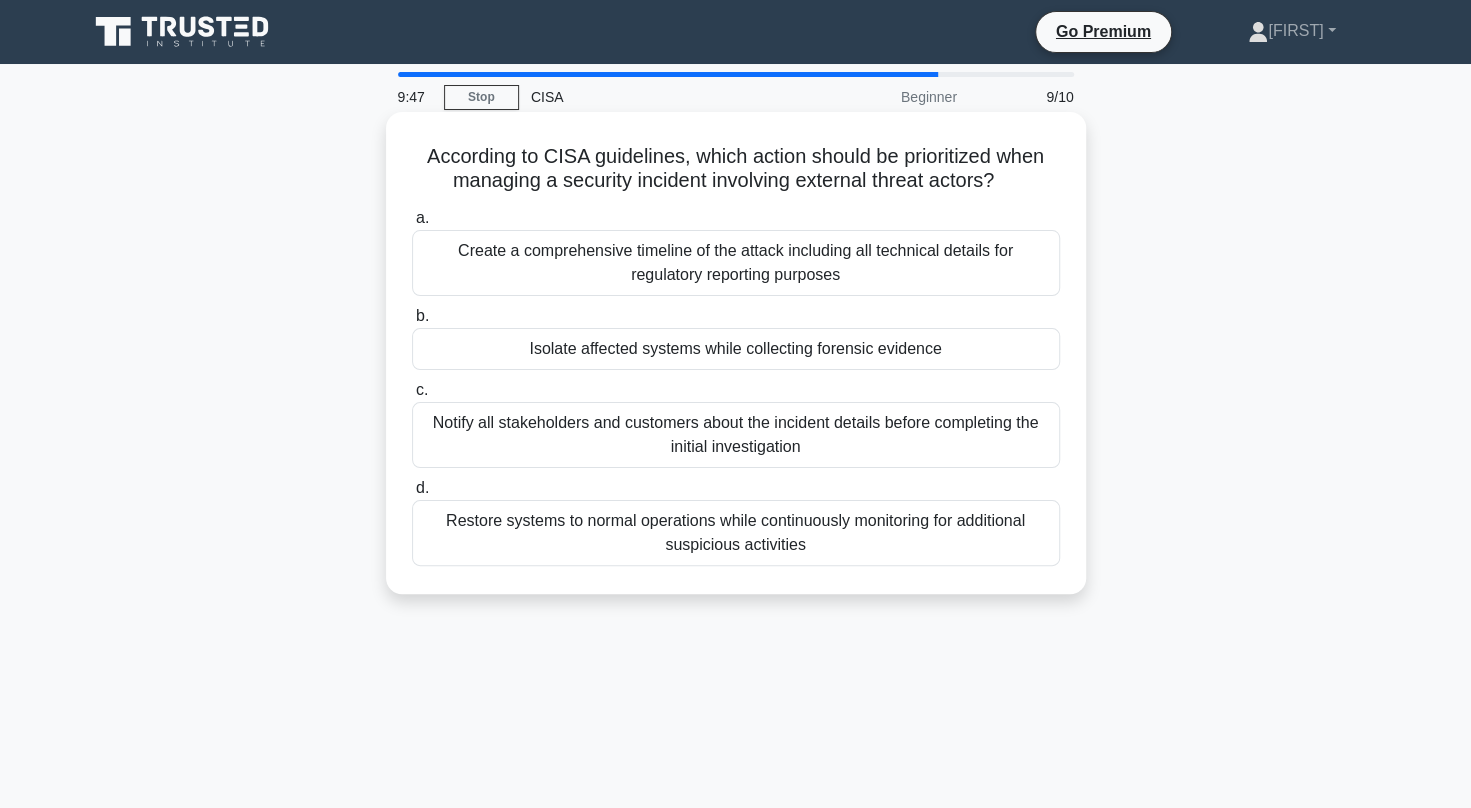 click on "Create a comprehensive timeline of the attack including all technical details for regulatory reporting purposes" at bounding box center [736, 263] 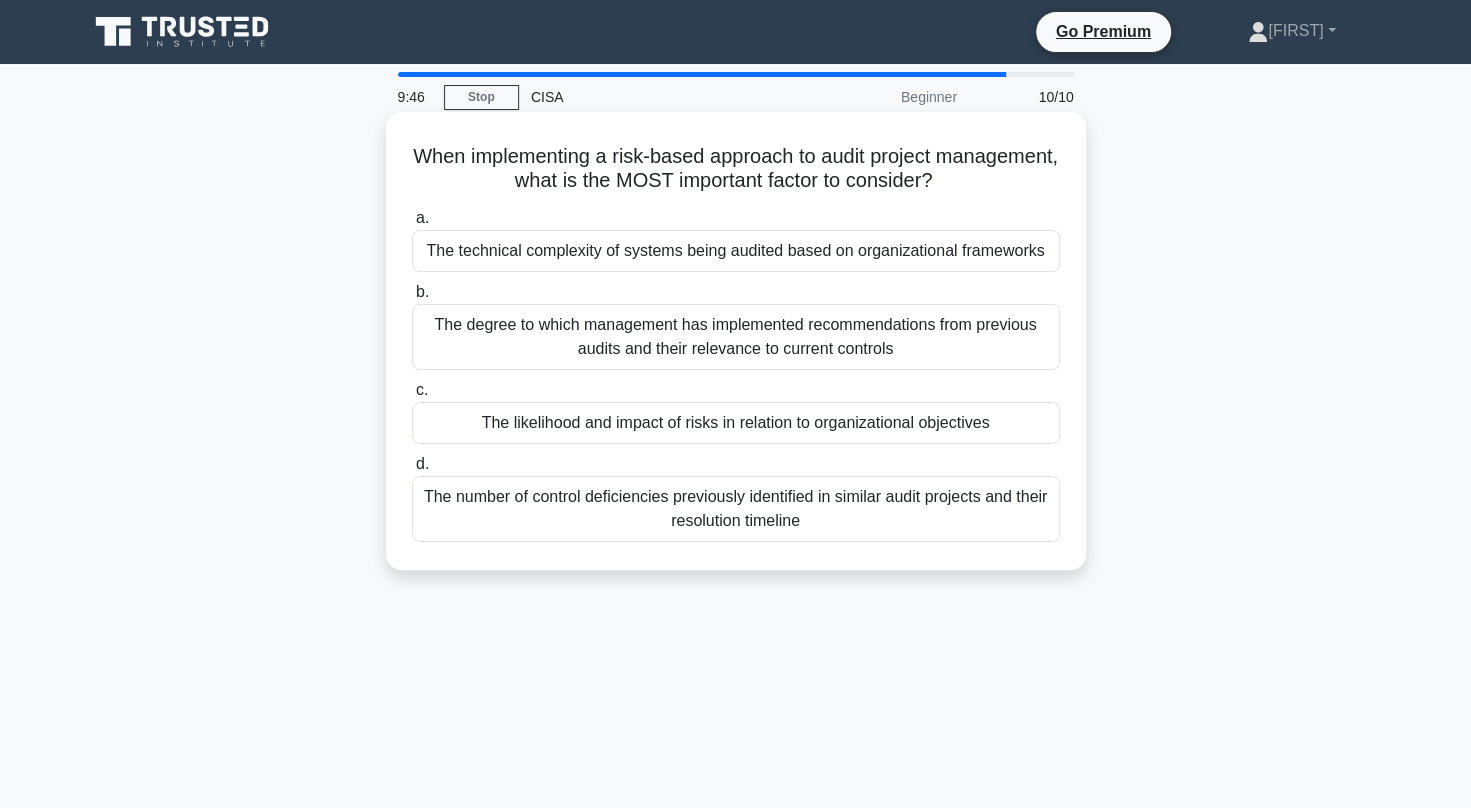 click on "The likelihood and impact of risks in relation to organizational objectives" at bounding box center (736, 423) 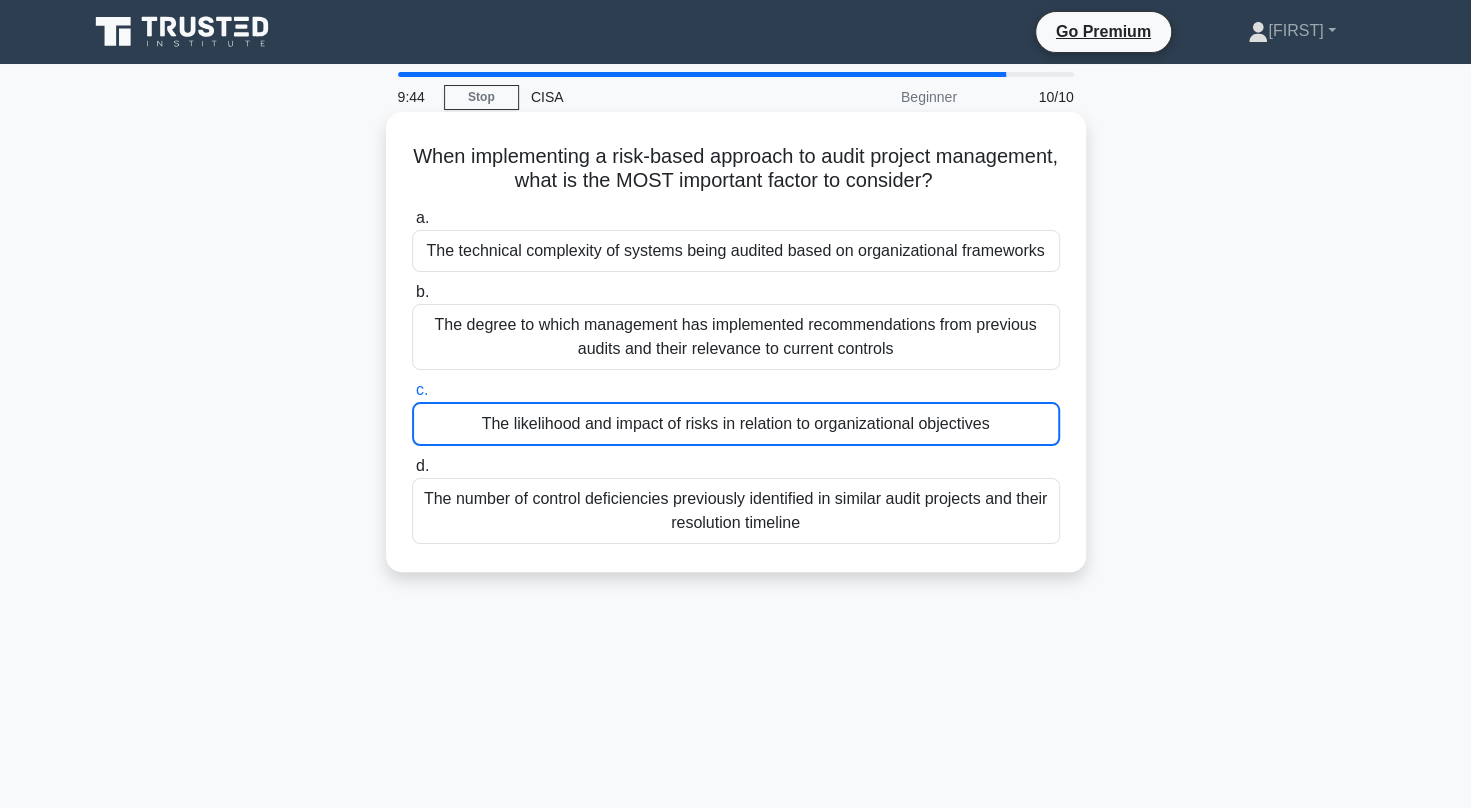 click on "The likelihood and impact of risks in relation to organizational objectives" at bounding box center [736, 424] 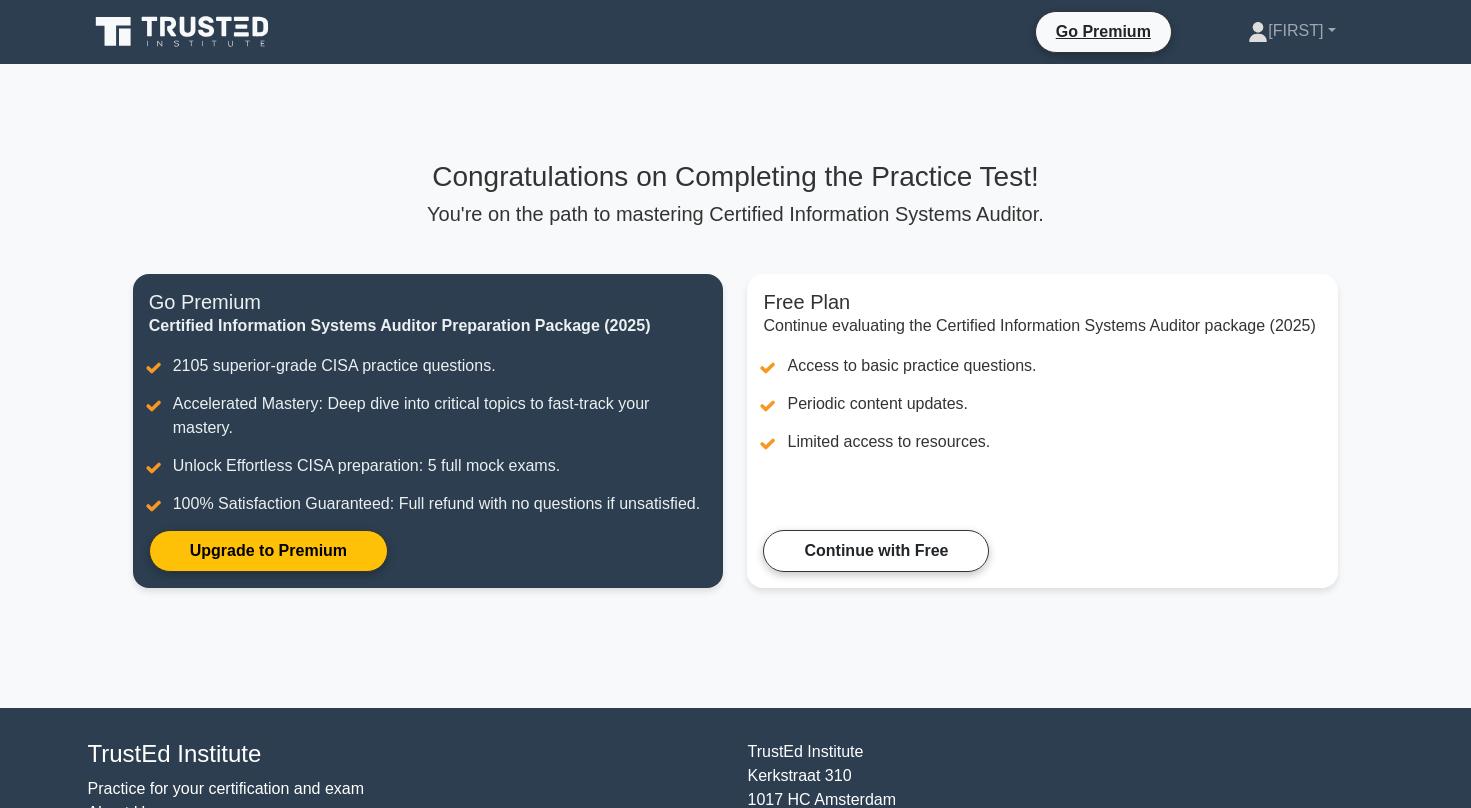 scroll, scrollTop: 0, scrollLeft: 0, axis: both 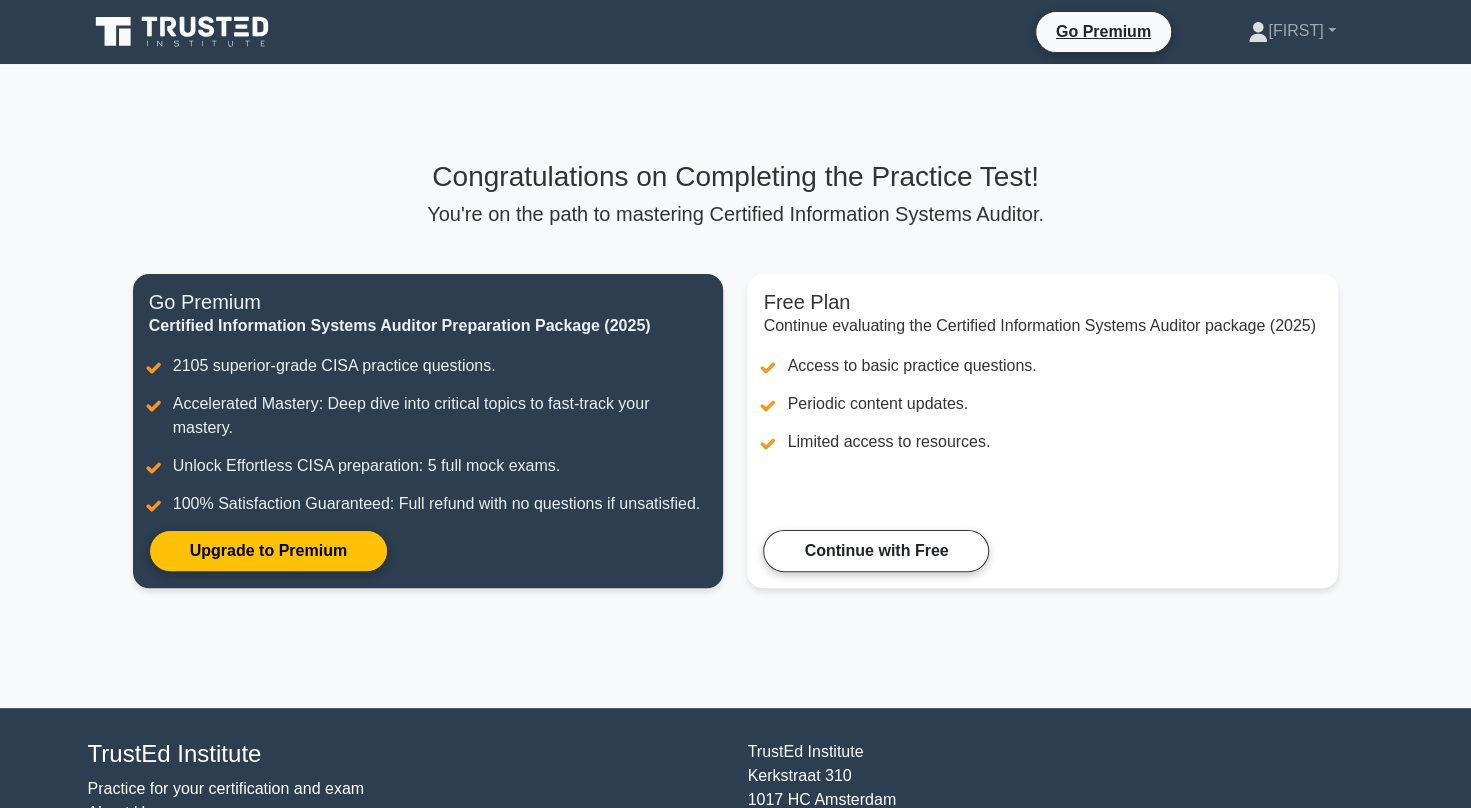 drag, startPoint x: 728, startPoint y: 618, endPoint x: 704, endPoint y: 606, distance: 26.832815 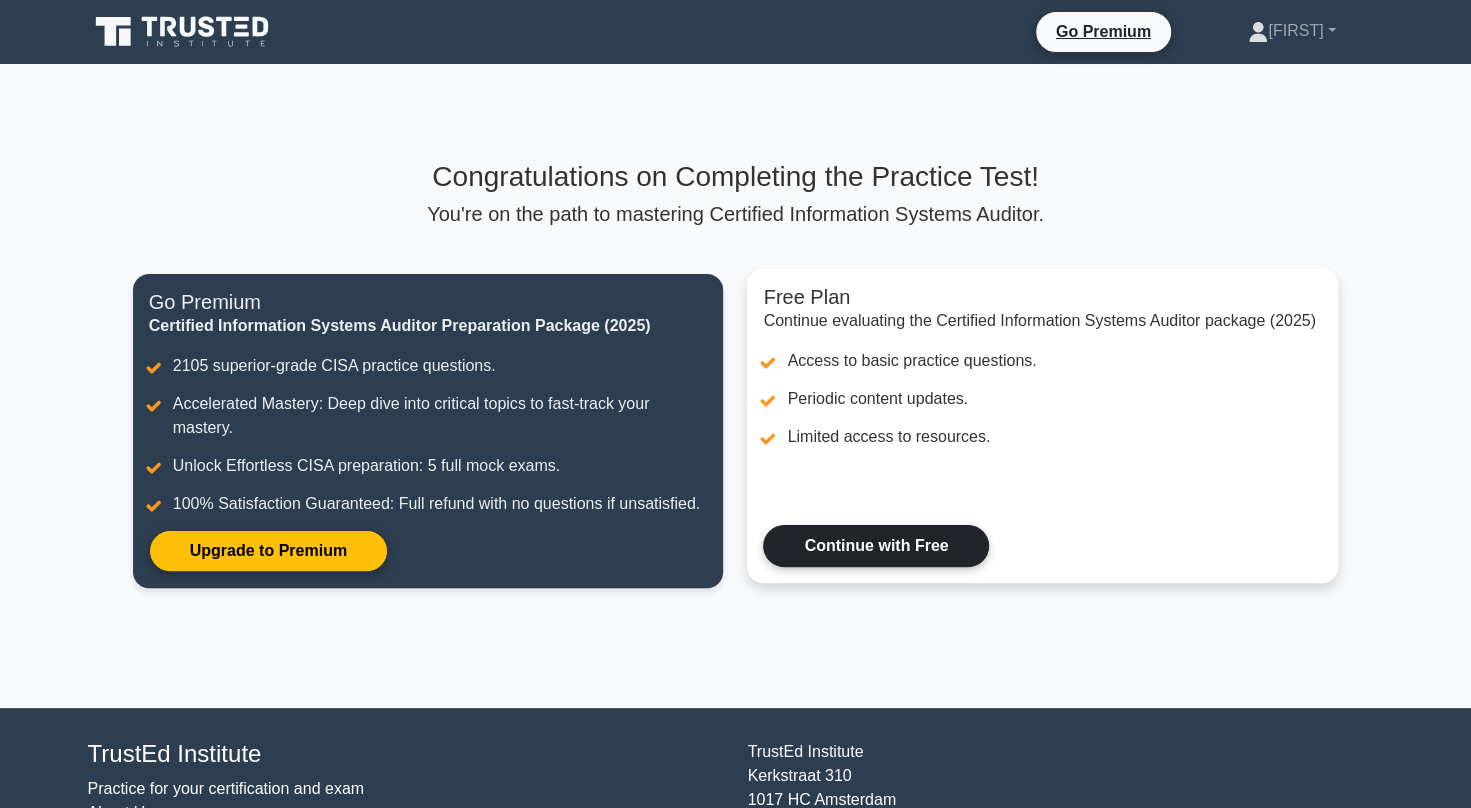 click on "Continue with Free" at bounding box center [876, 546] 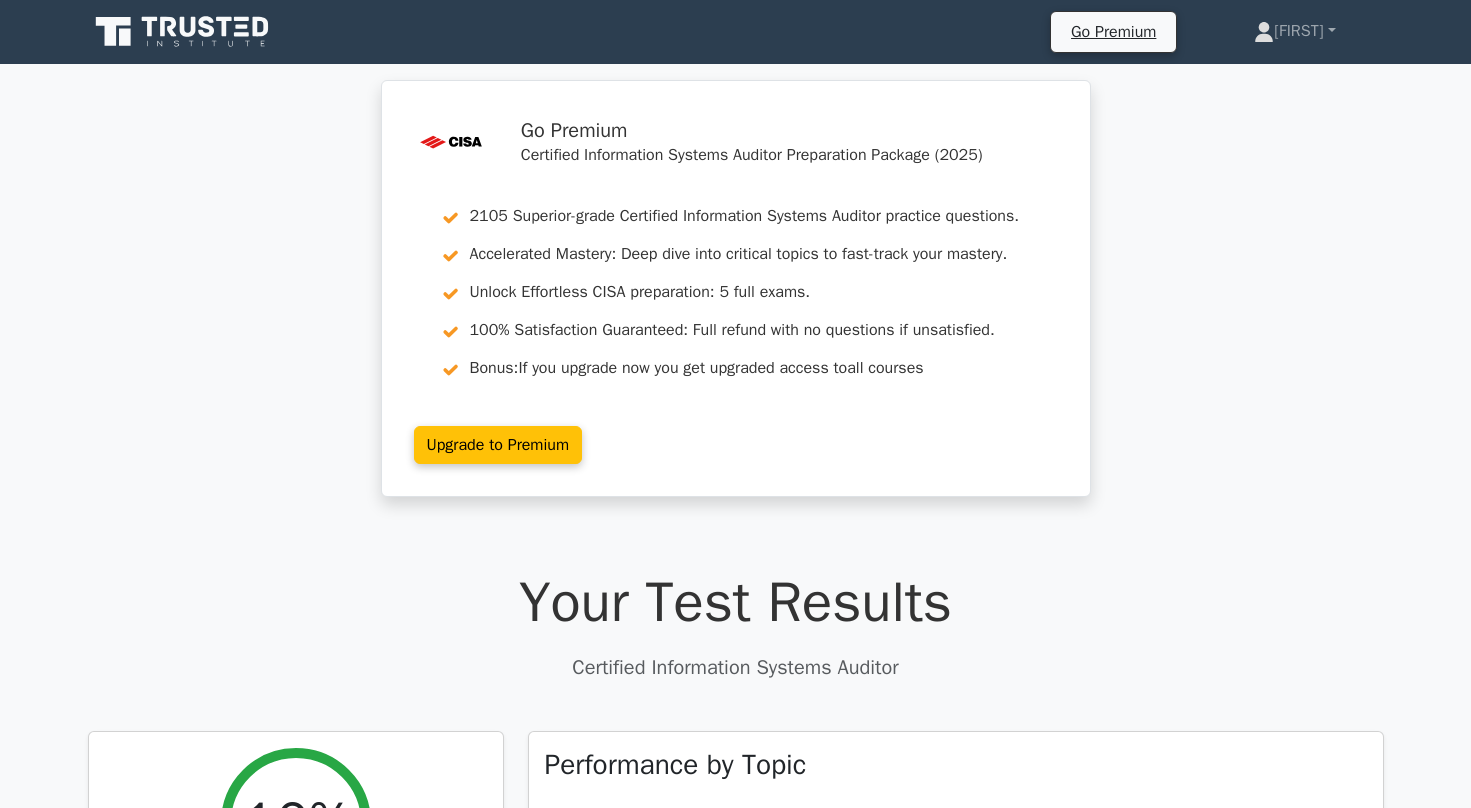 scroll, scrollTop: 0, scrollLeft: 0, axis: both 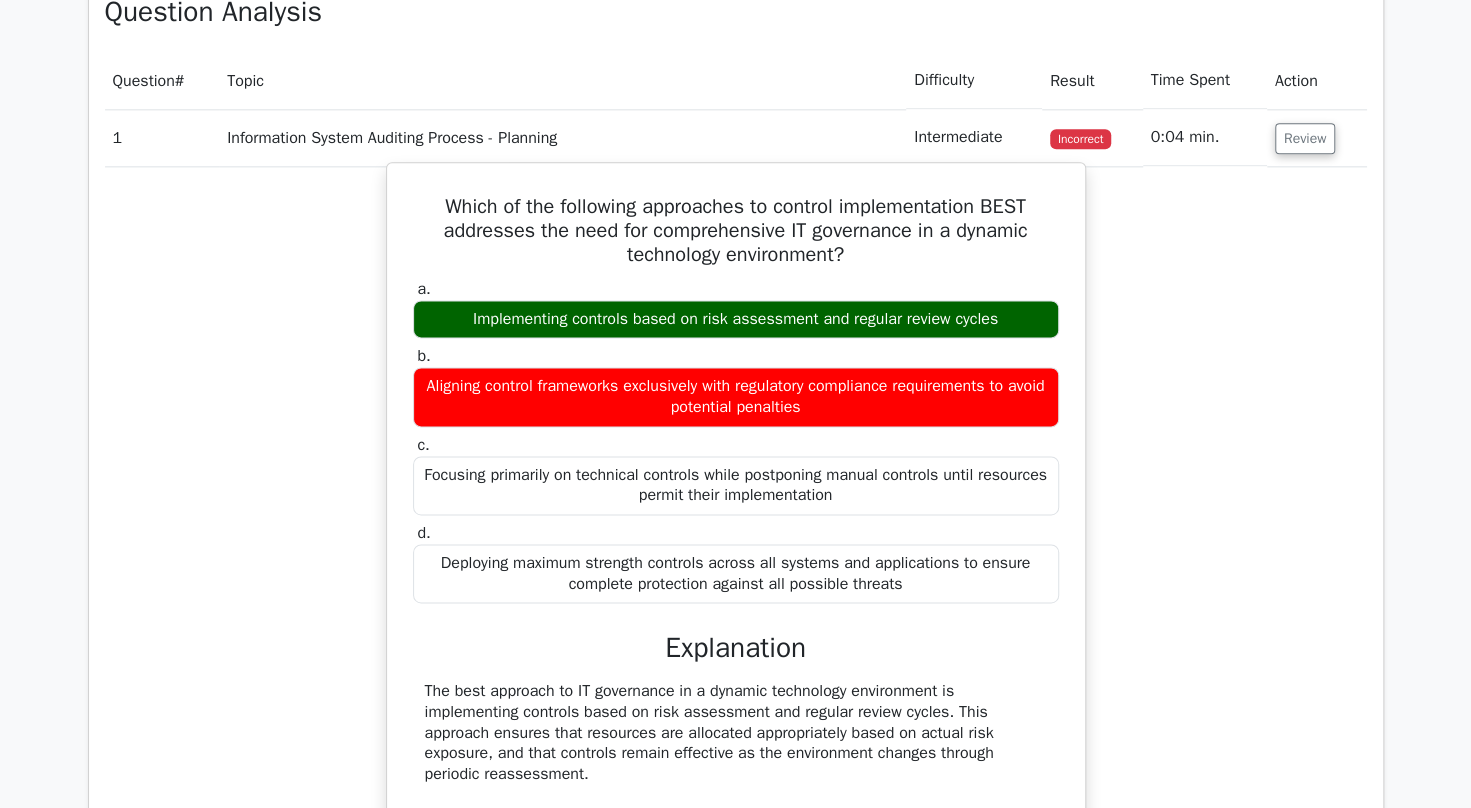 click on "Implementing controls based on risk assessment and regular review cycles" at bounding box center [736, 319] 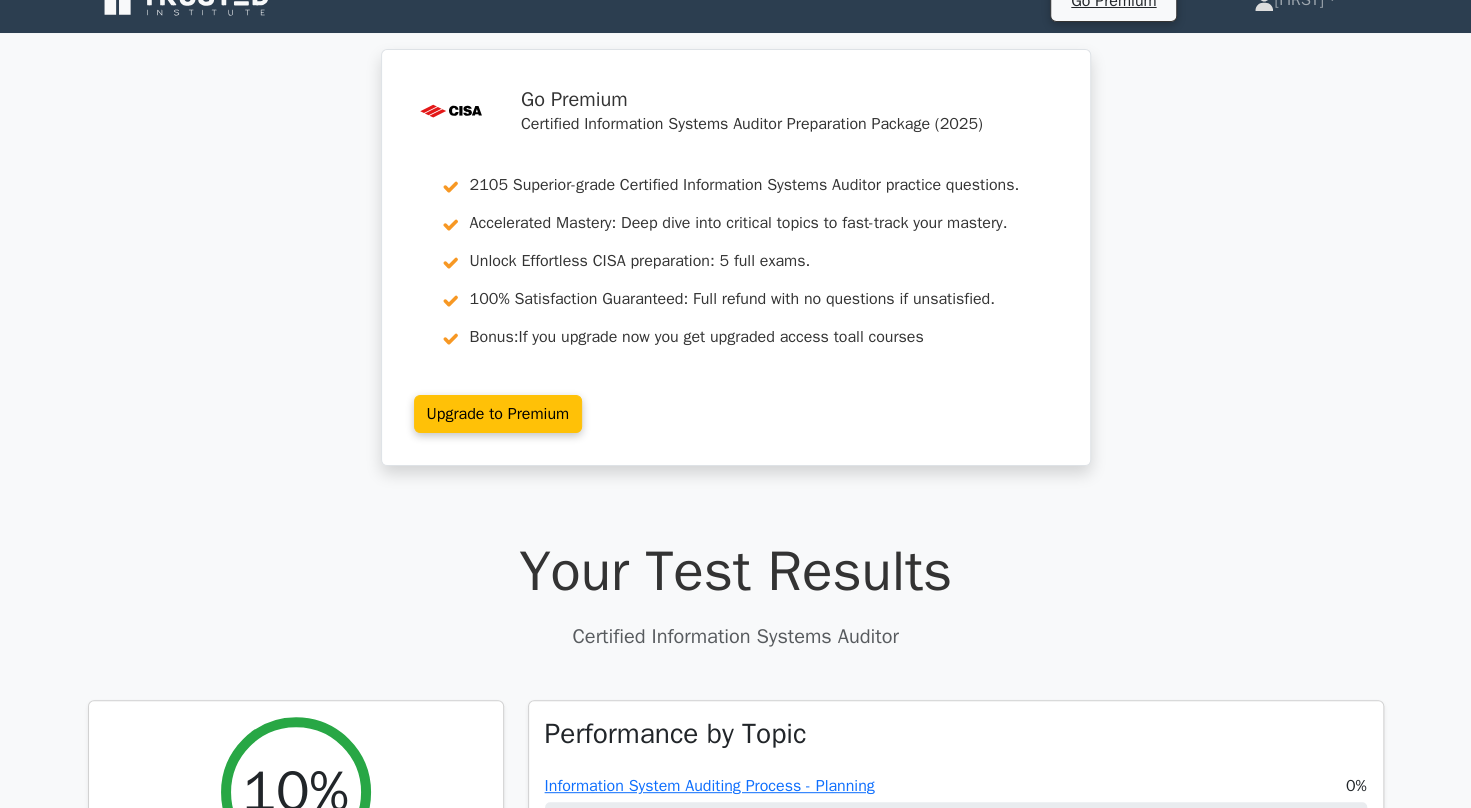 scroll, scrollTop: 0, scrollLeft: 0, axis: both 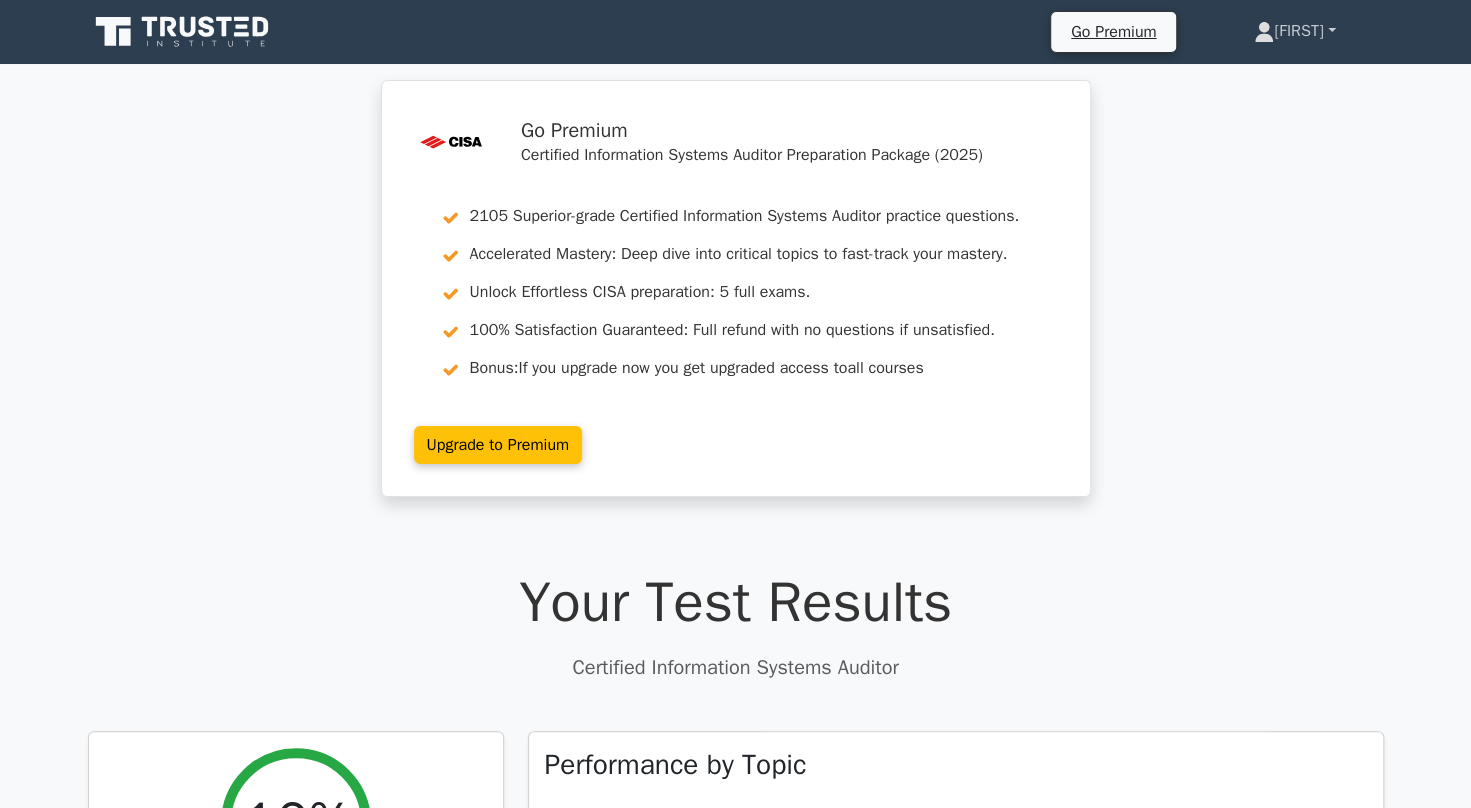 click on "[FIRST]" at bounding box center [1294, 31] 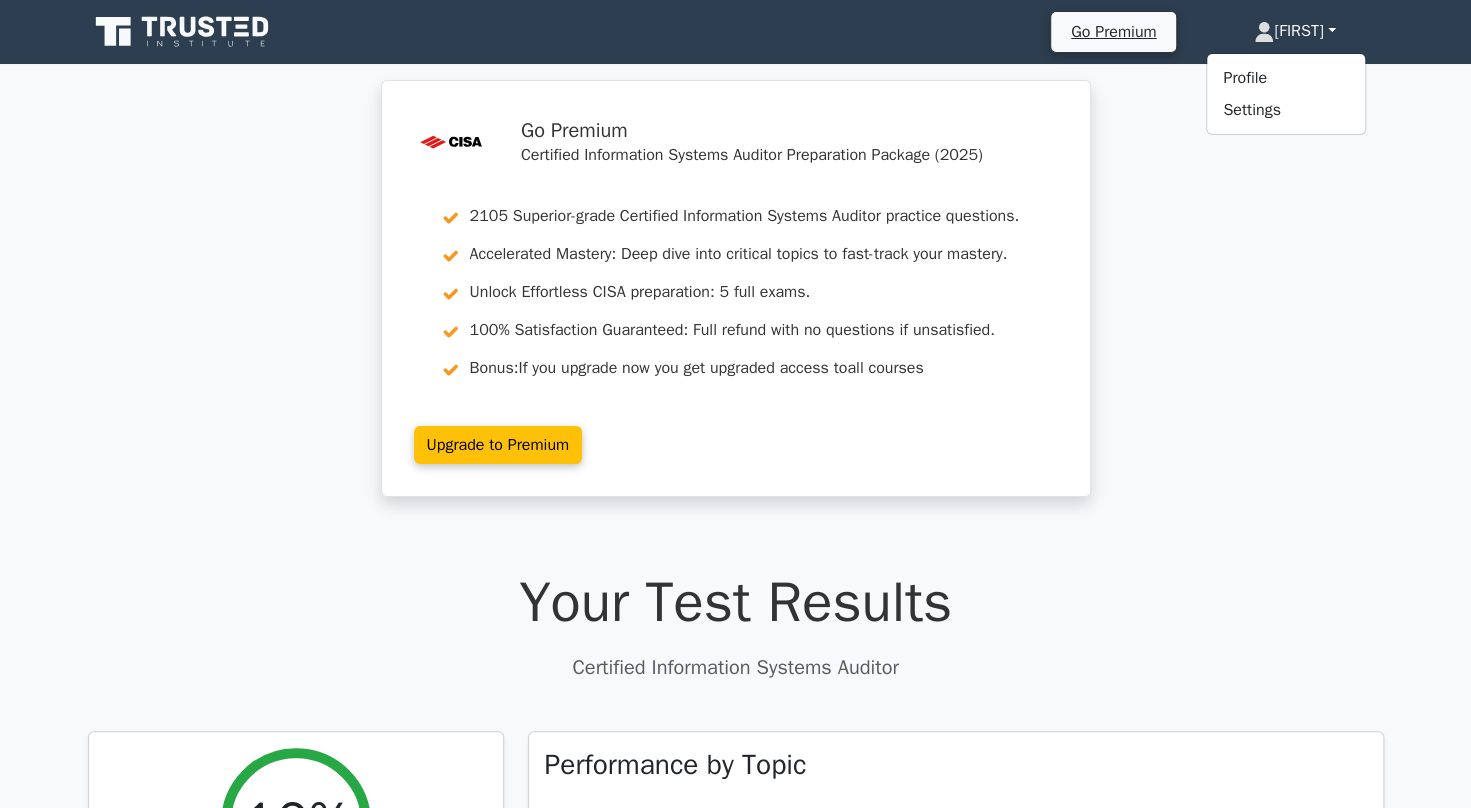 click 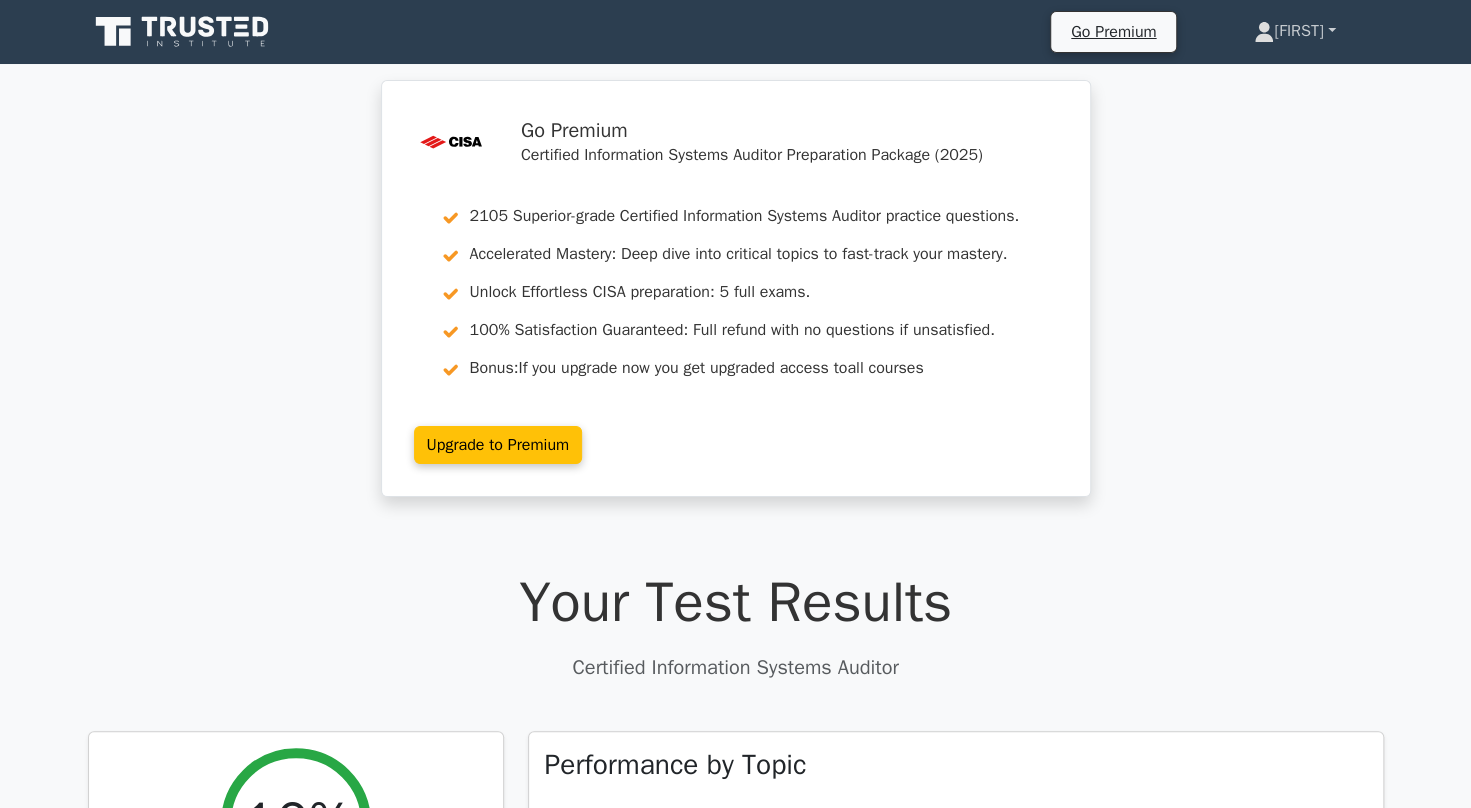 click 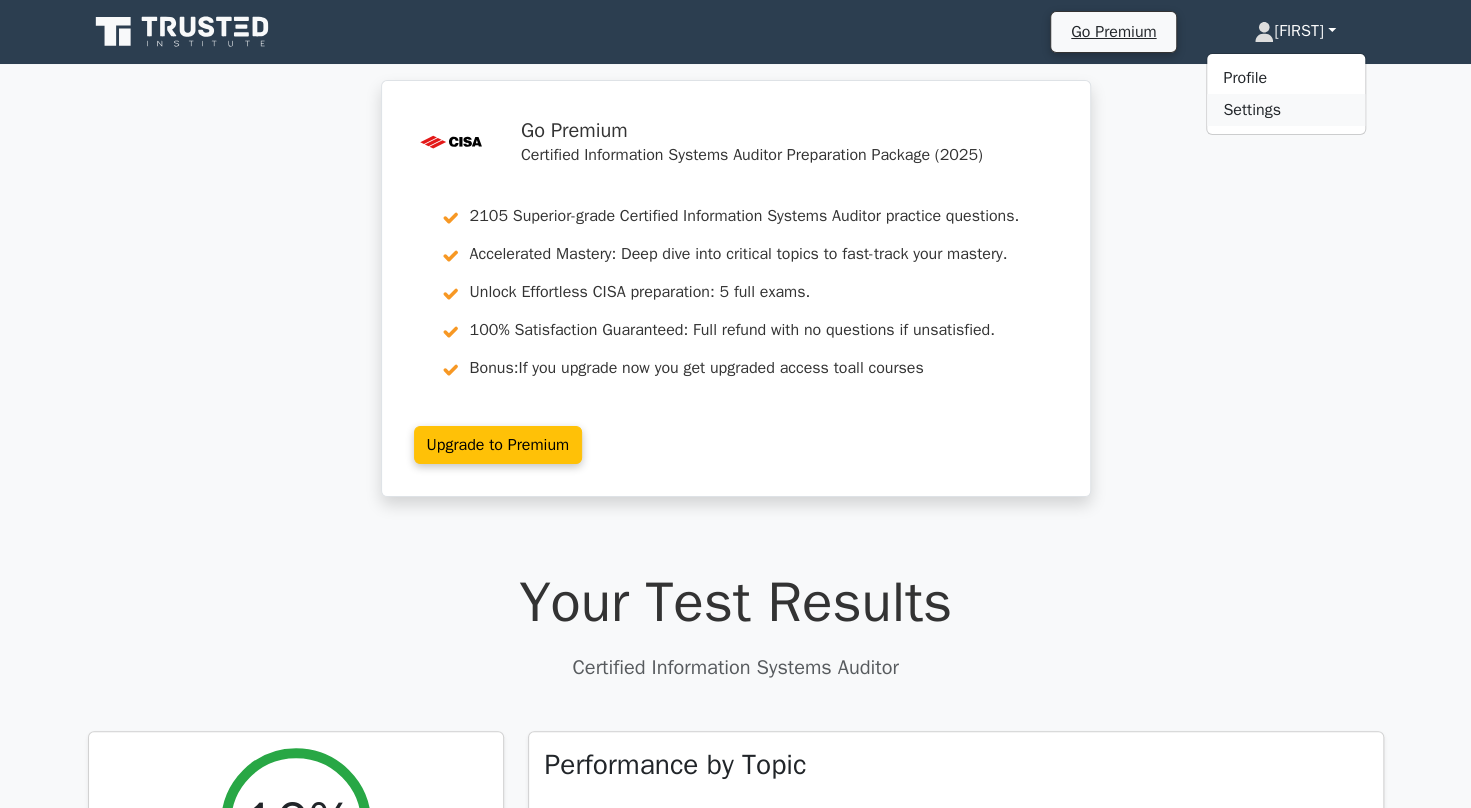 click on "Settings" at bounding box center (1286, 110) 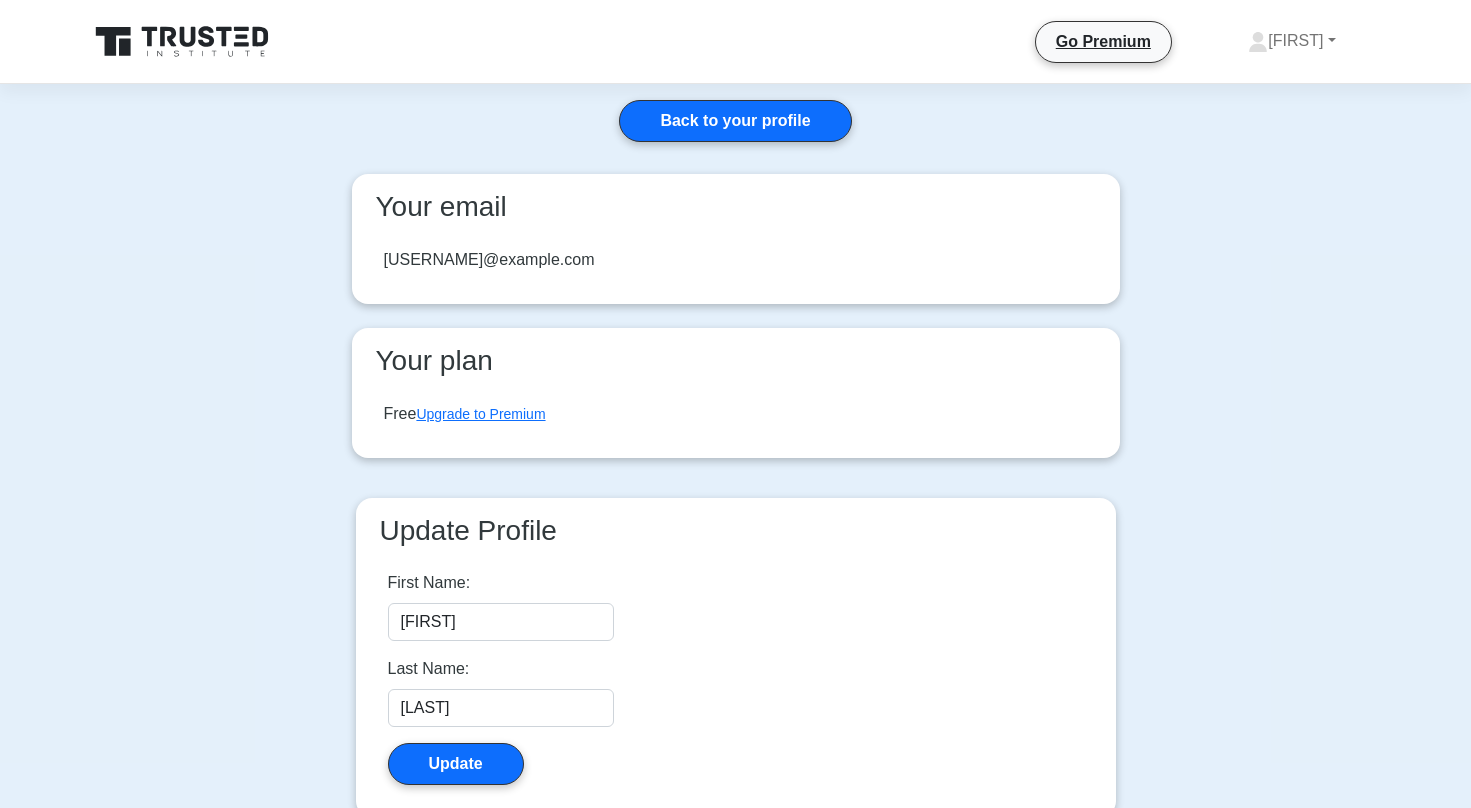 scroll, scrollTop: 0, scrollLeft: 0, axis: both 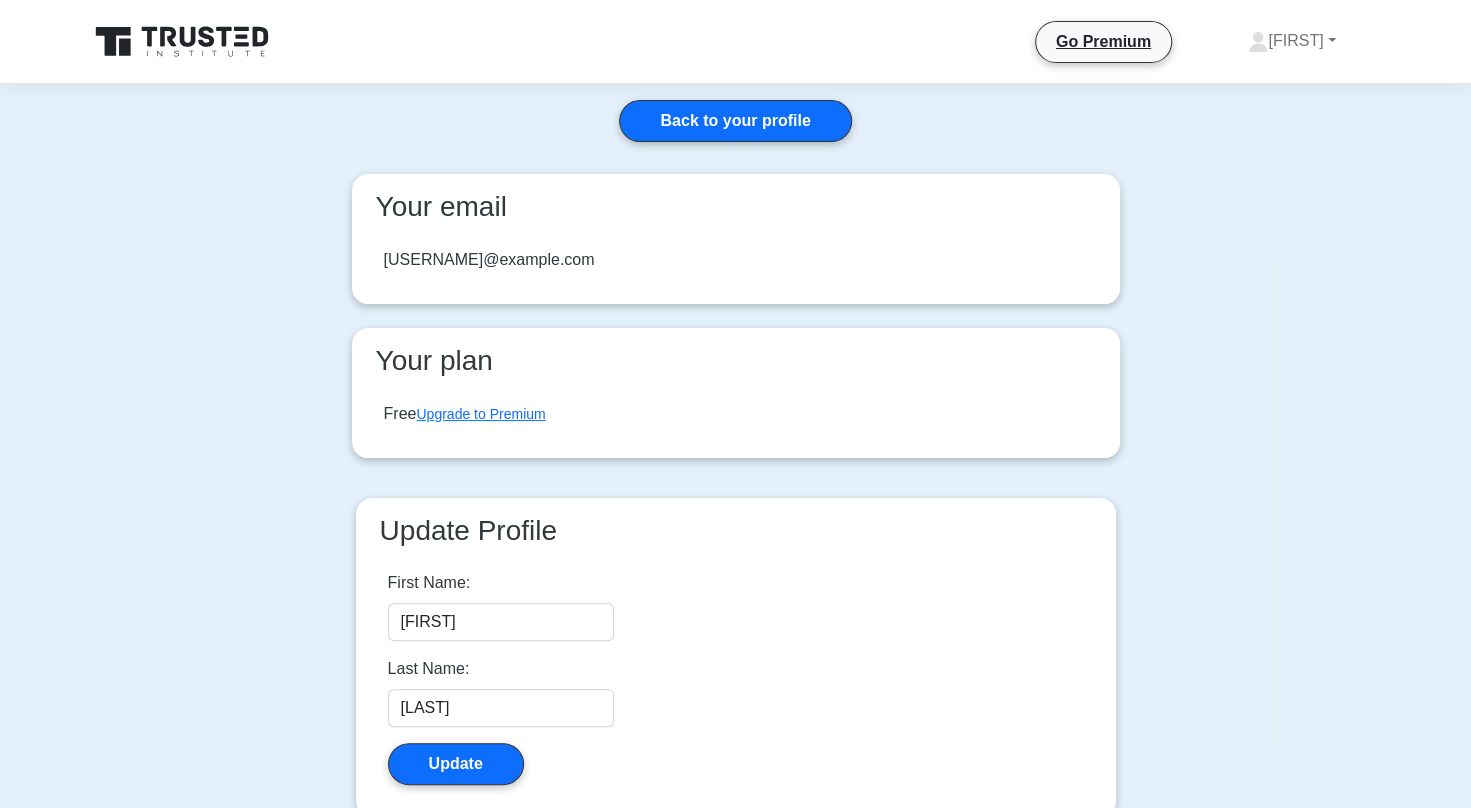 click on "anilneupan800@gmail.com" at bounding box center (489, 260) 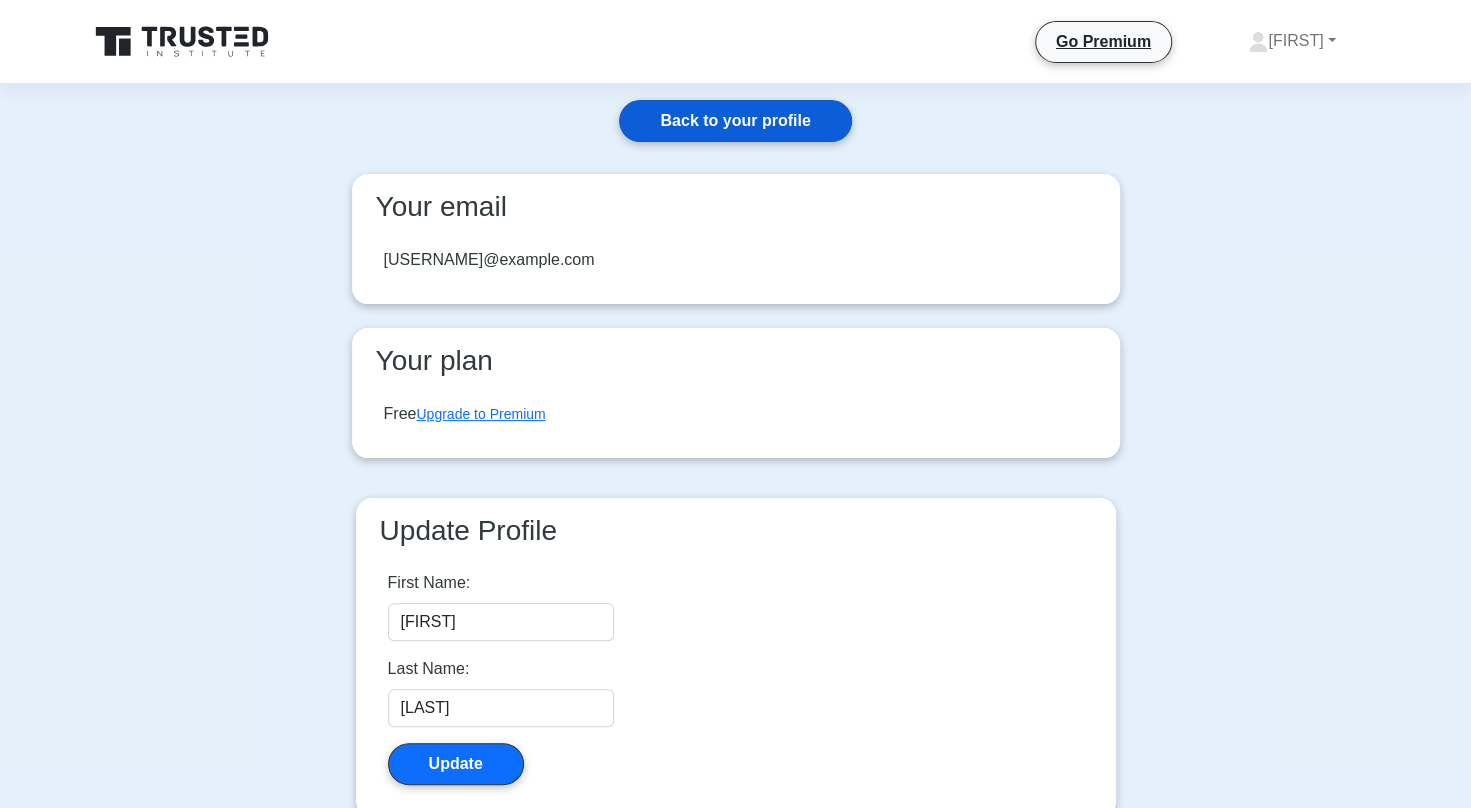 click on "Back to your profile" at bounding box center [735, 121] 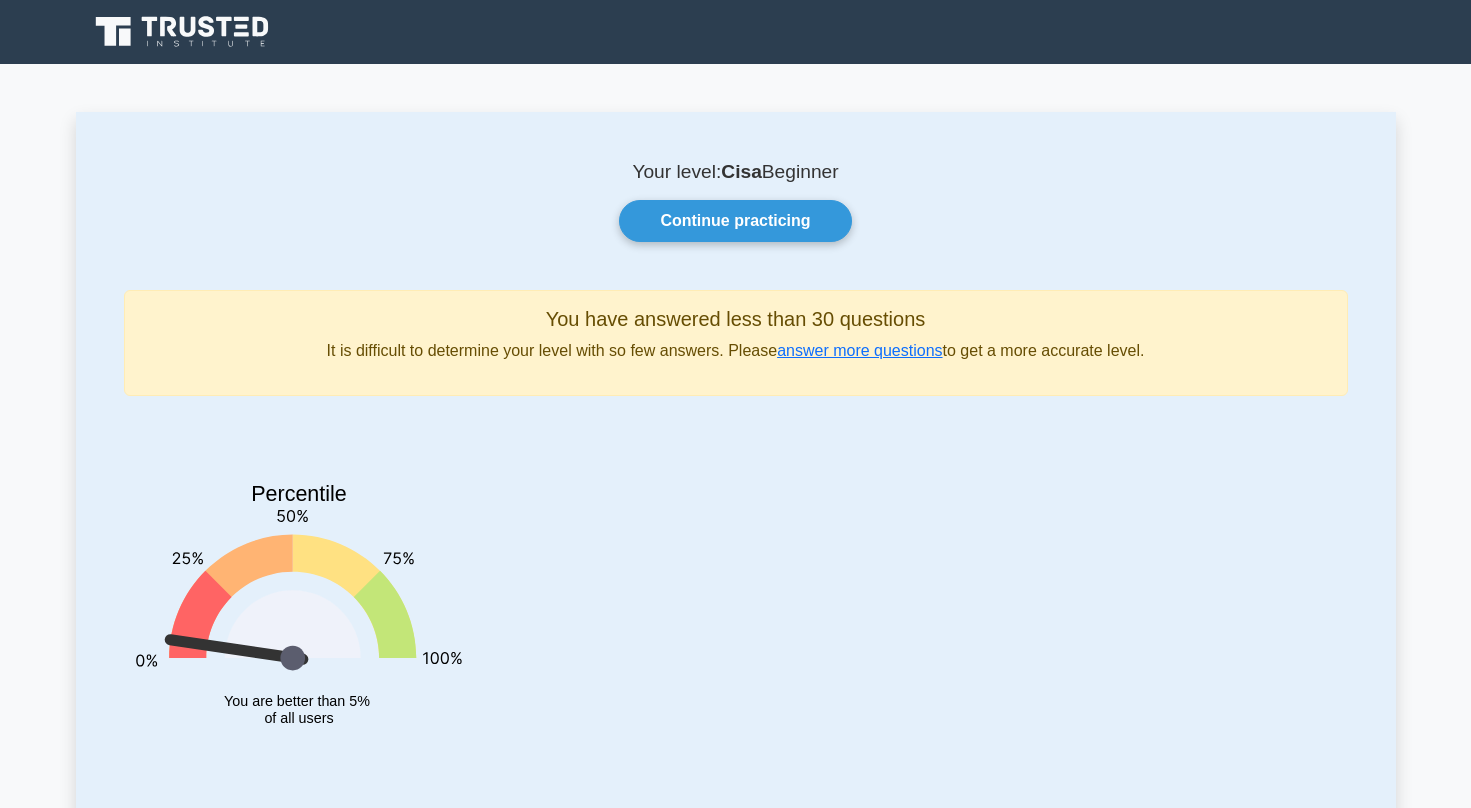 scroll, scrollTop: 0, scrollLeft: 0, axis: both 